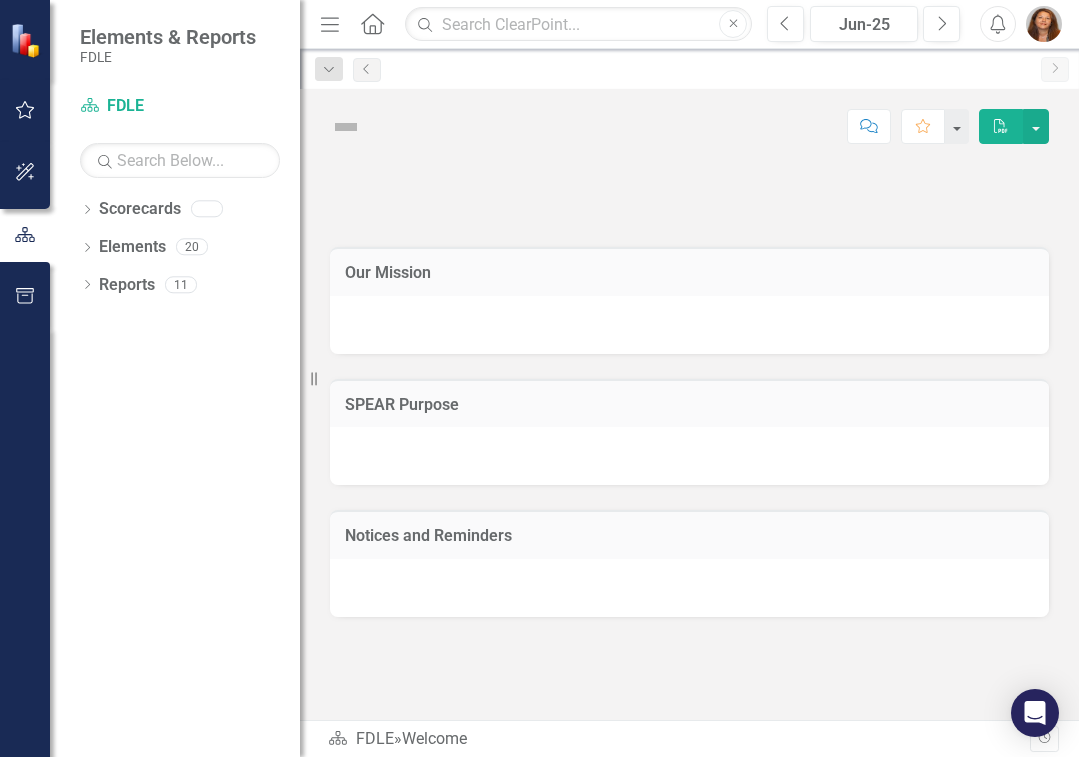 scroll, scrollTop: 0, scrollLeft: 0, axis: both 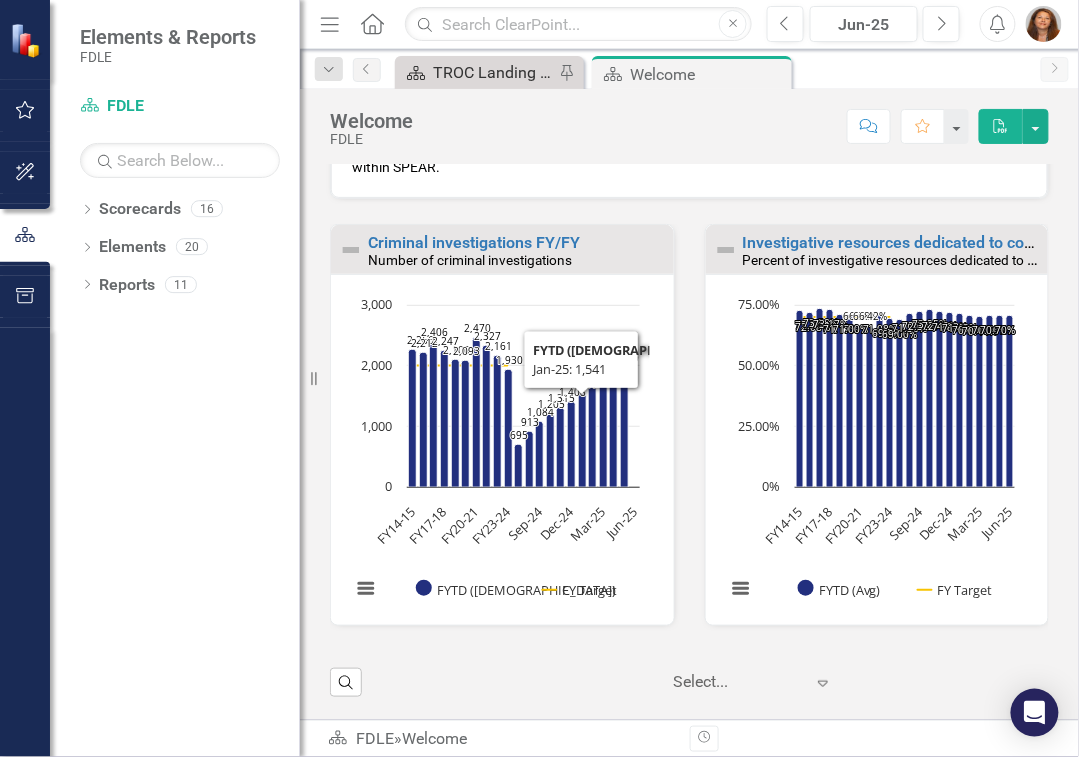 click on "TROC Landing Page" at bounding box center (493, 72) 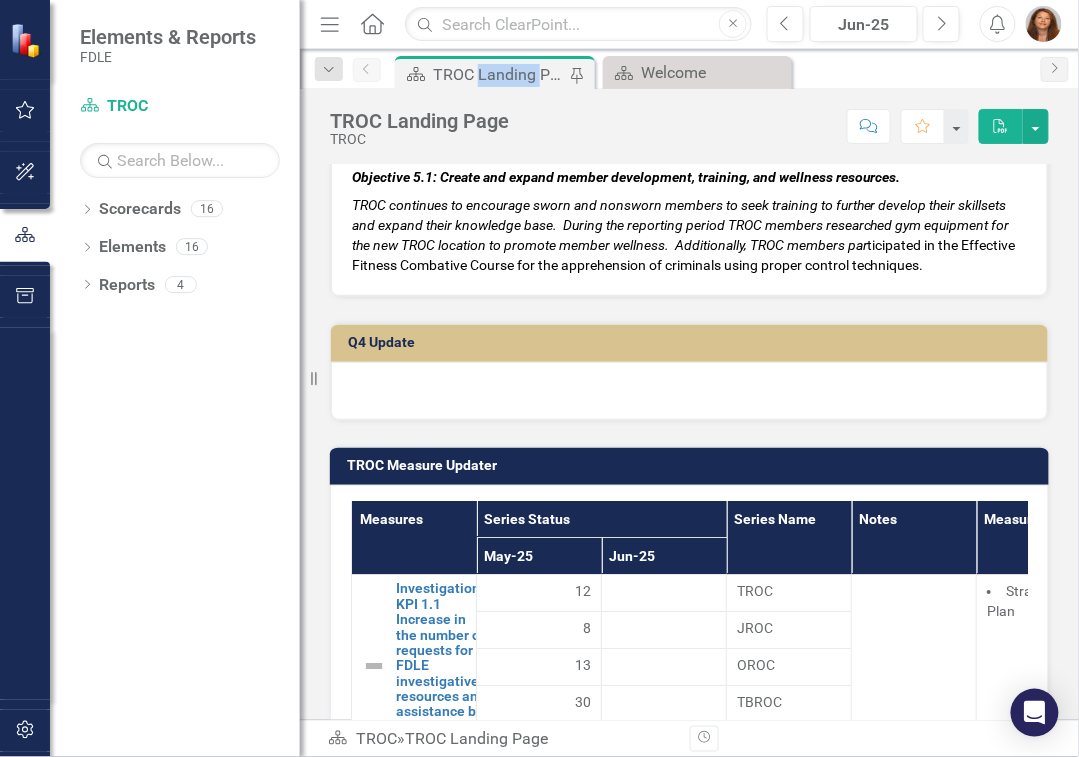 scroll, scrollTop: 9363, scrollLeft: 0, axis: vertical 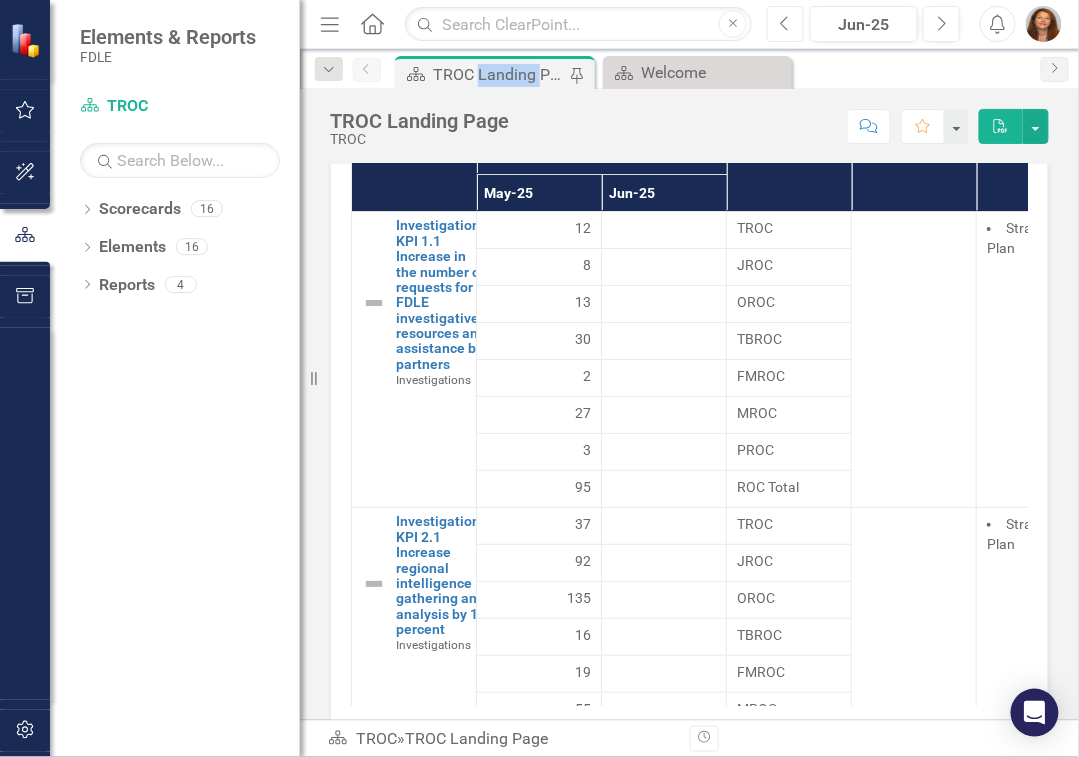 click on "Previous" at bounding box center (785, 24) 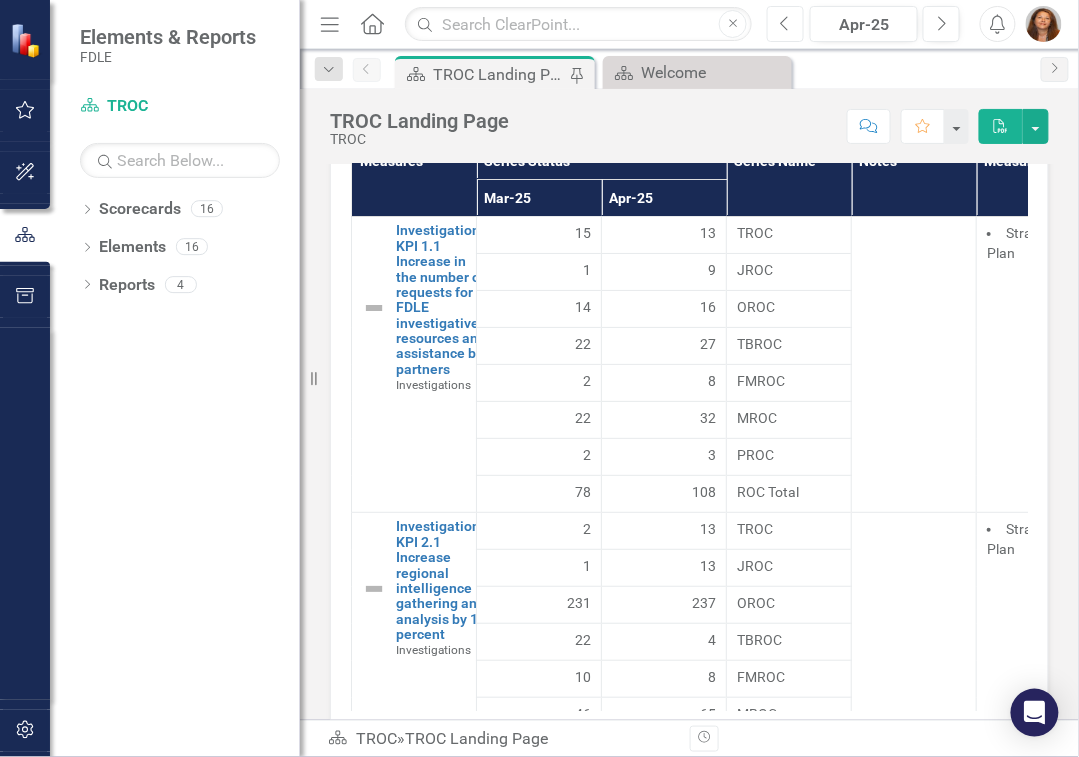 scroll, scrollTop: 9363, scrollLeft: 0, axis: vertical 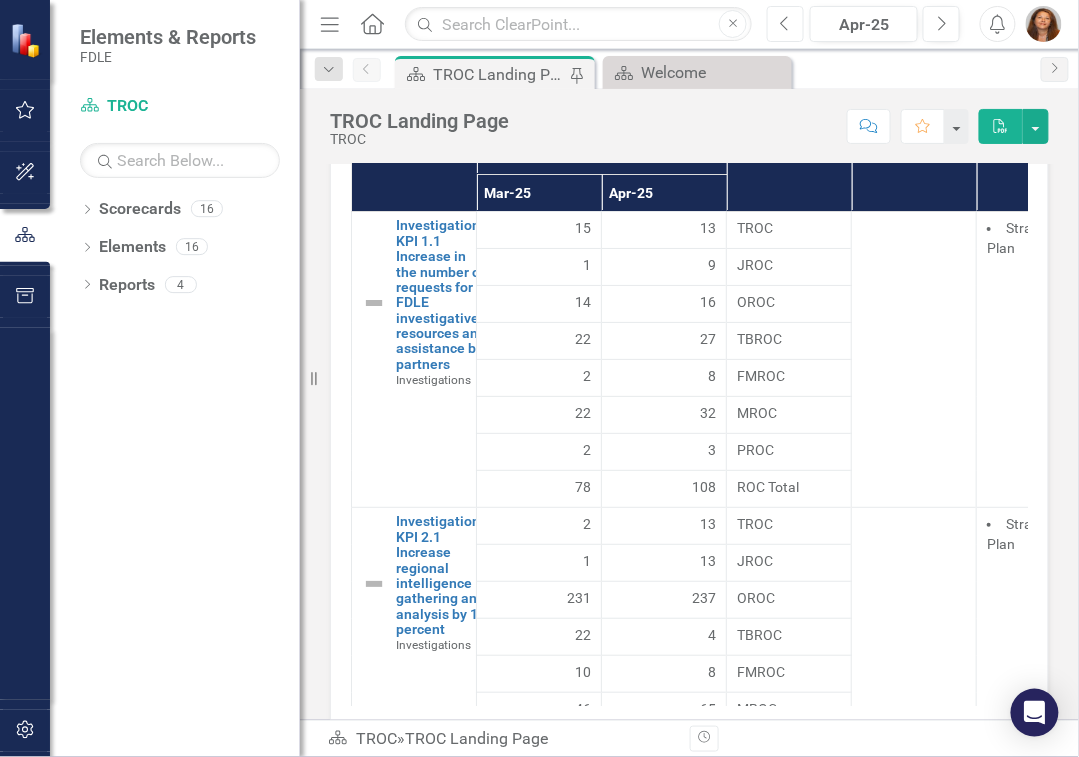 click on "Previous" 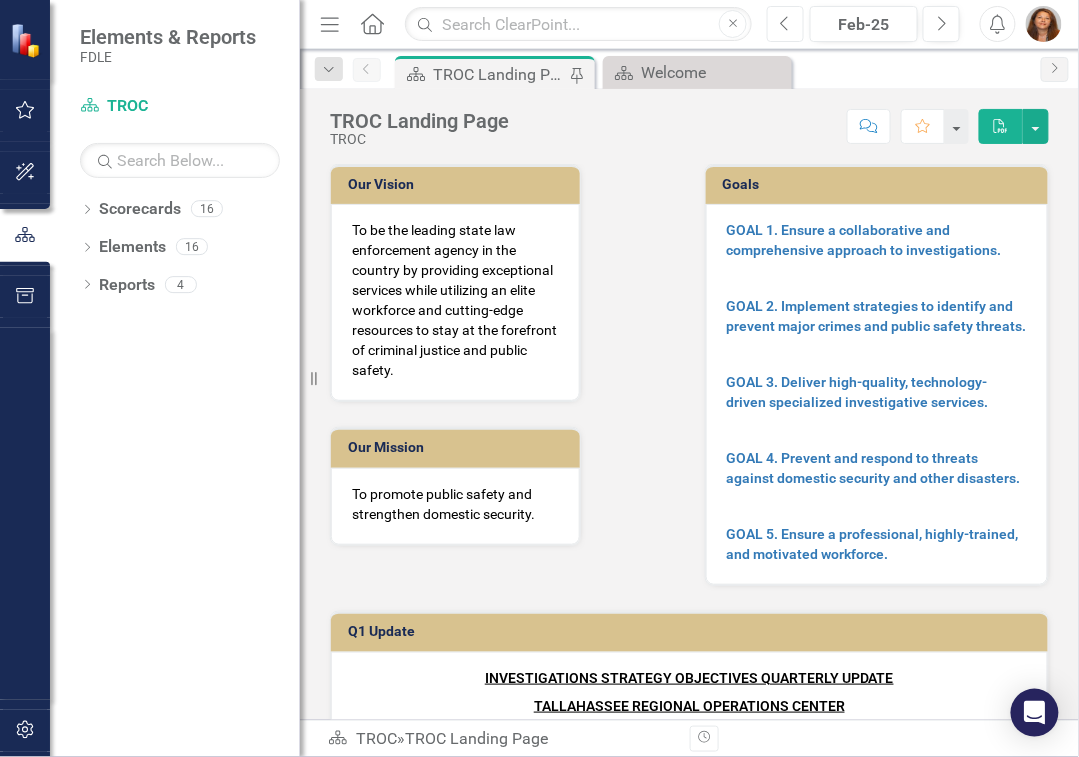 click on "Previous" at bounding box center (785, 24) 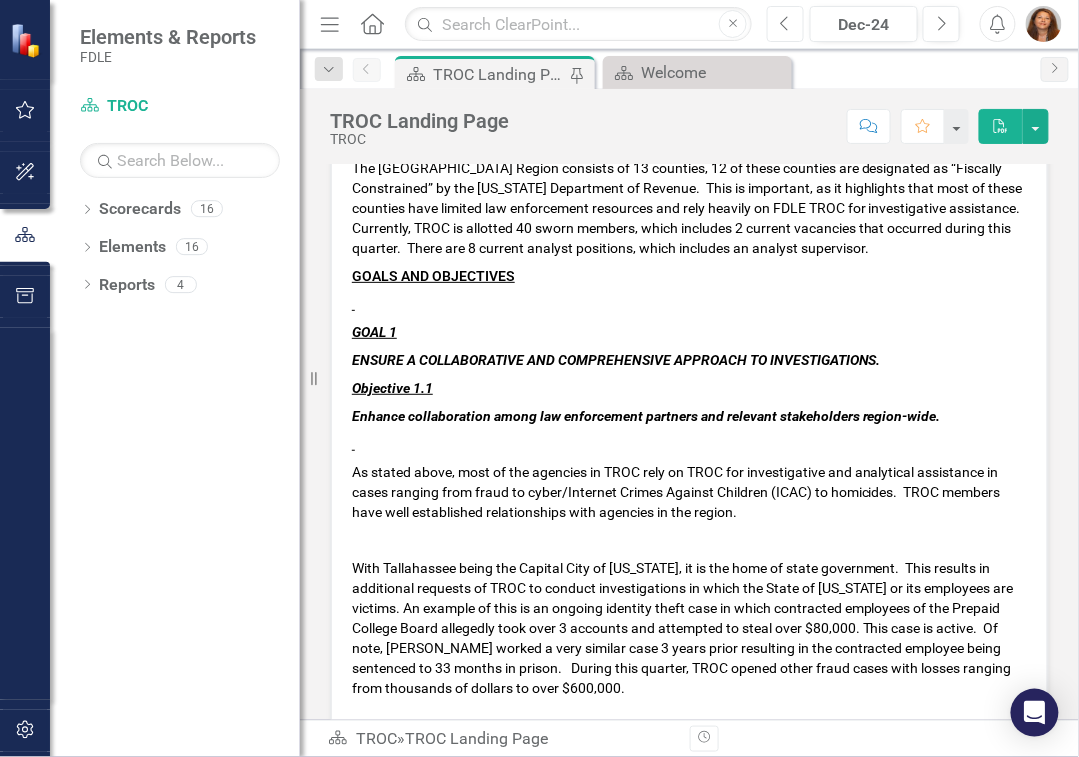 scroll, scrollTop: 965, scrollLeft: 0, axis: vertical 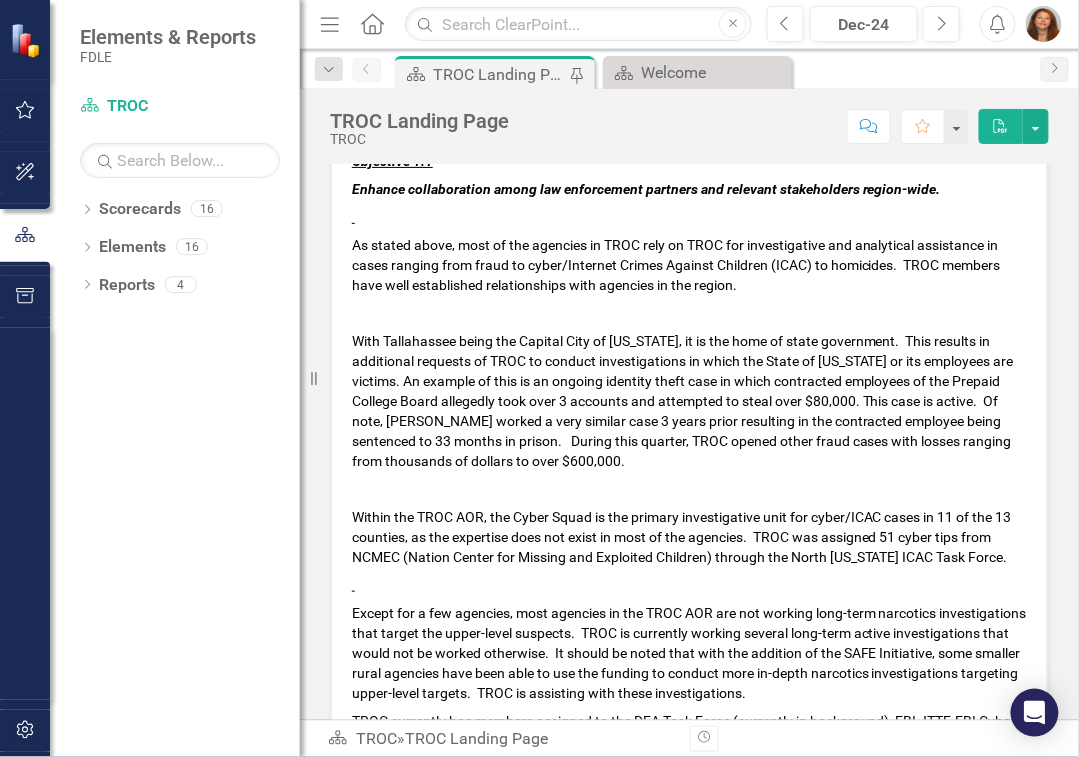 click on "Elements & Reports FDLE Scorecard TROC  Search Dropdown Scorecards 16 Dropdown FDLE FDLE Strategic Plan Implementation Plan FY24/25 Implementation Plan FY25/26 Report Tracking 2024 Report Tracking 2025 ESST Dropdown Investigations Dropdown Regional Operations Centers TROC  Task Forces ESST FY25/26 Dropdown Investigations FY 25/26 Dropdown Regional Operations Centers FY 25/26 TROC FY 25.26 Task Forces FY25/26 Dropdown Elements 16 Dropdown Goal Goals 0 Dropdown Objective Objective 0 Dropdown Measure Measures 16 Active Cell Locate GPS Cell Locate Cell Analysis Covert / Overt Video Camera Maint. Covert Audio GPS Vehicle Tracker GPS Tracker Analysis A/V Enhance PEN Register T-3 TSCM Current Members ESST Training Number Arrested Requests, No Deploy Dropdown Key Task Key Tasks 0 Dropdown Risk Risks 0 Dropdown Reports 4 Dropdown Scorecard Scorecards 1 TROC Landing Page Dropdown Goal Goals 0 Dropdown Objective Objective 0 Dropdown Measure Measures 3 TROC Measure Updater TROC Measures TROC Charts Dropdown 0" at bounding box center (539, 378) 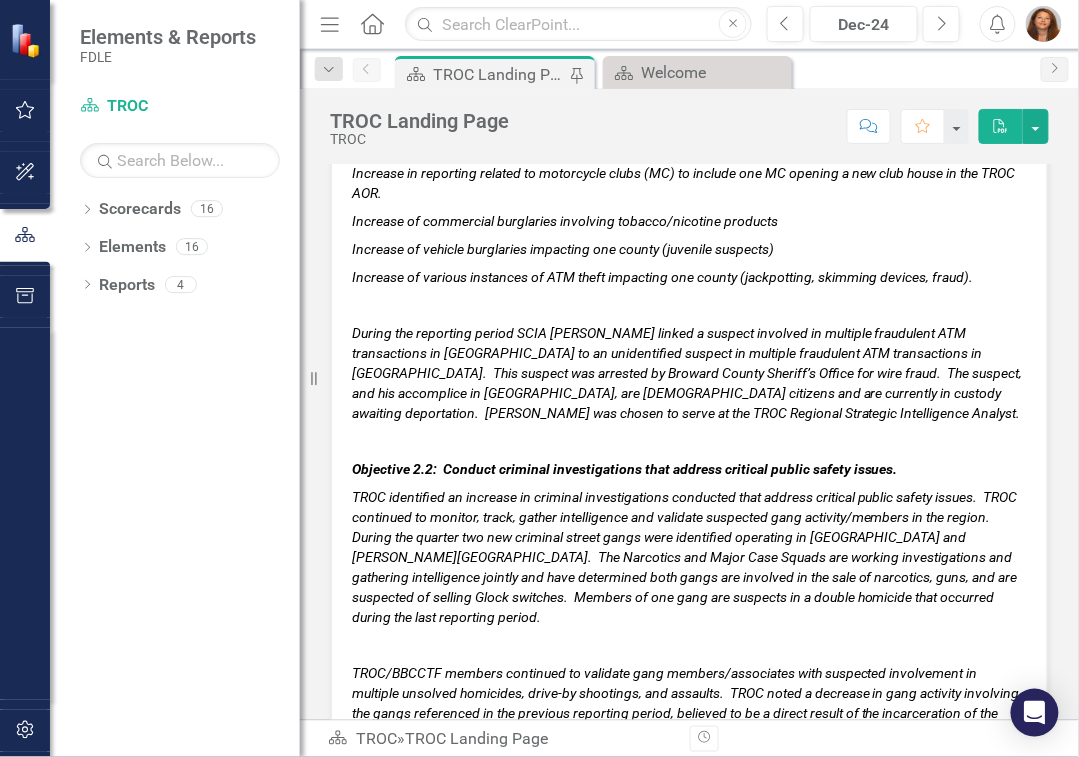 scroll, scrollTop: 7804, scrollLeft: 0, axis: vertical 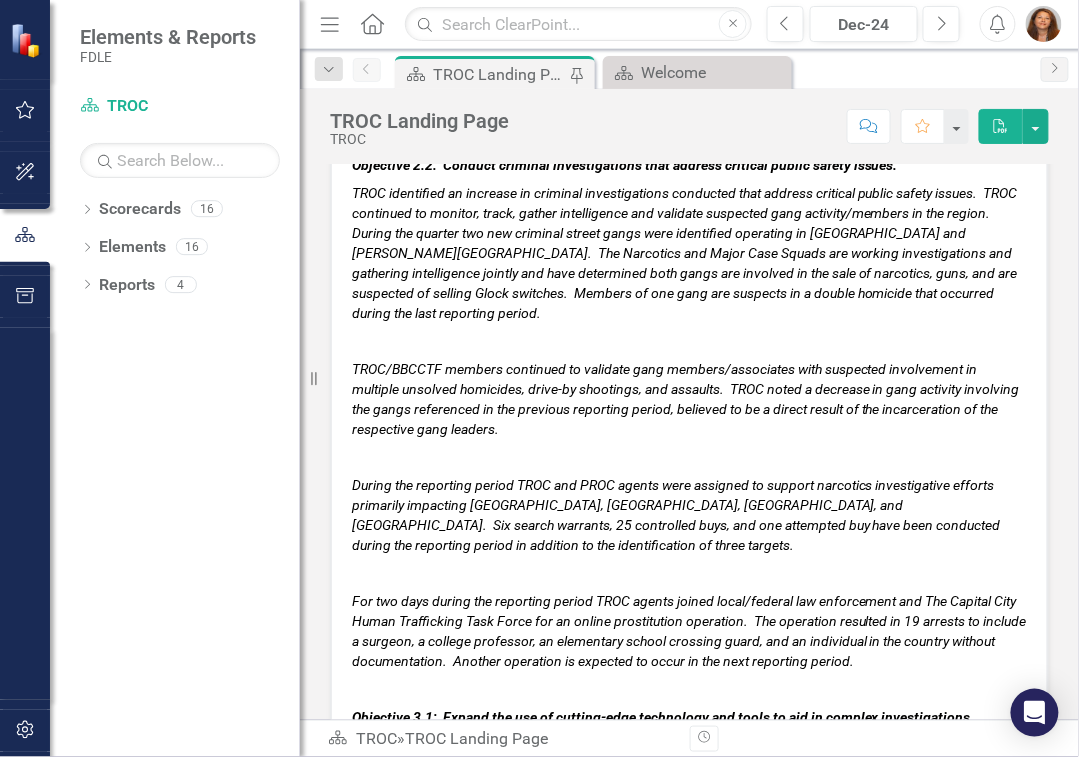 drag, startPoint x: 1064, startPoint y: 558, endPoint x: 1064, endPoint y: 585, distance: 27 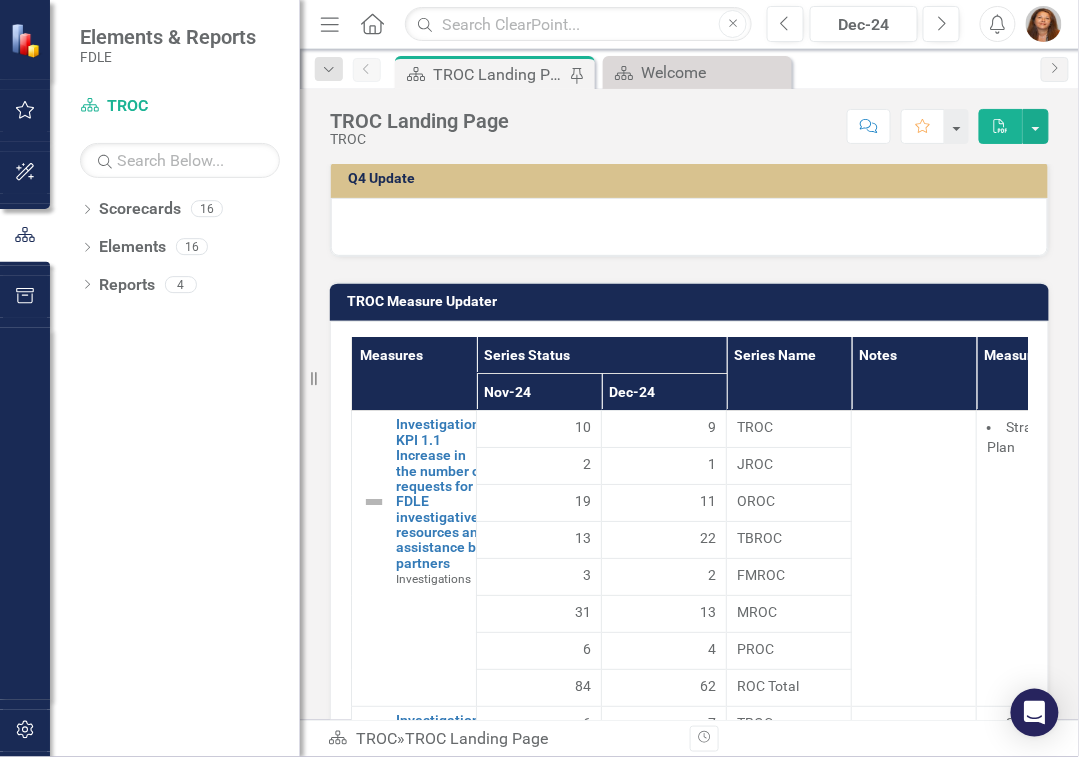 scroll, scrollTop: 9284, scrollLeft: 0, axis: vertical 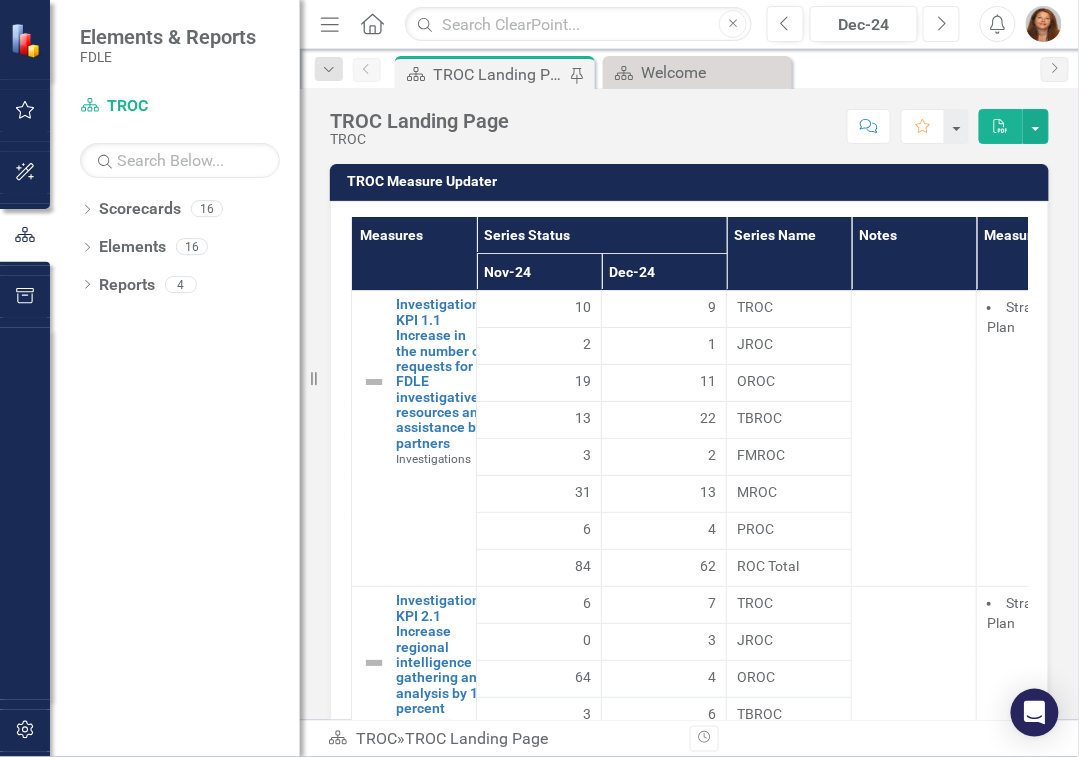 click on "Next" 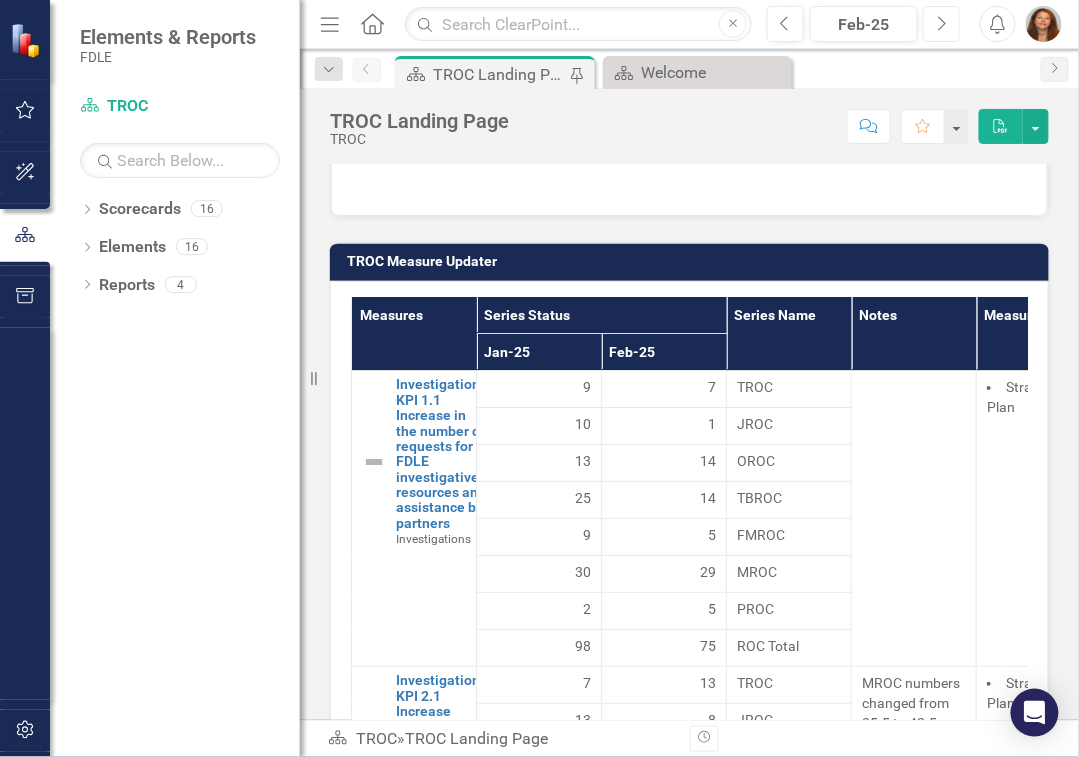 scroll, scrollTop: 9243, scrollLeft: 0, axis: vertical 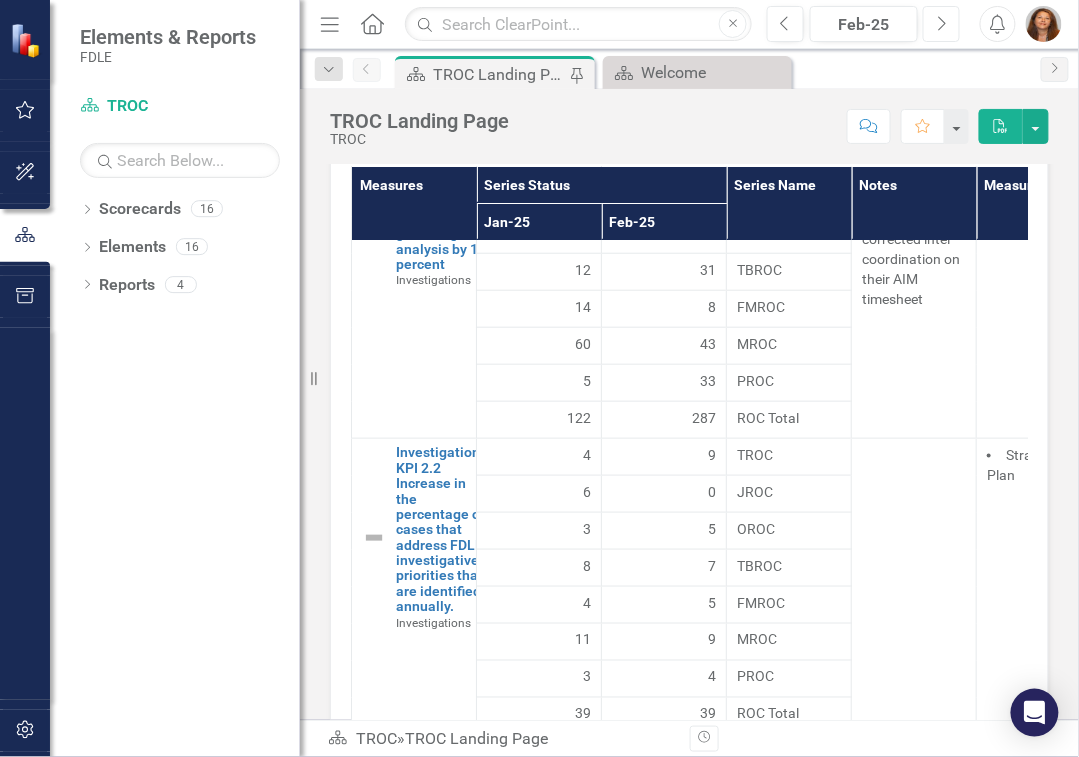 click on "Next" 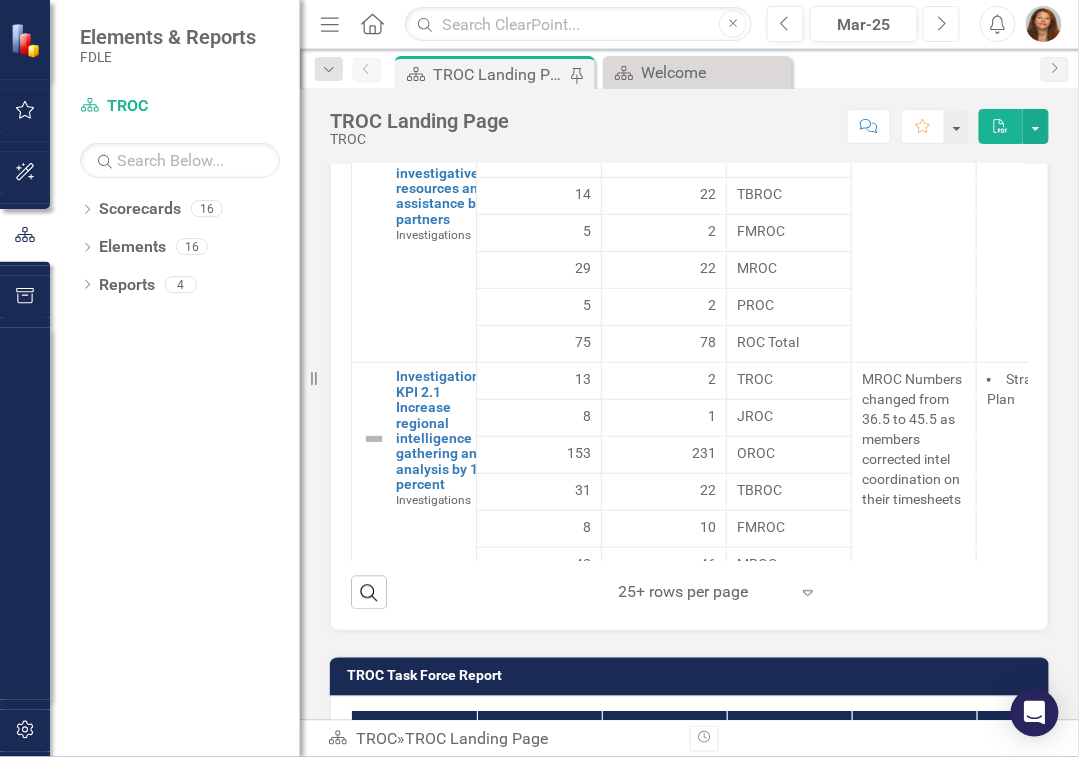 scroll, scrollTop: 9389, scrollLeft: 0, axis: vertical 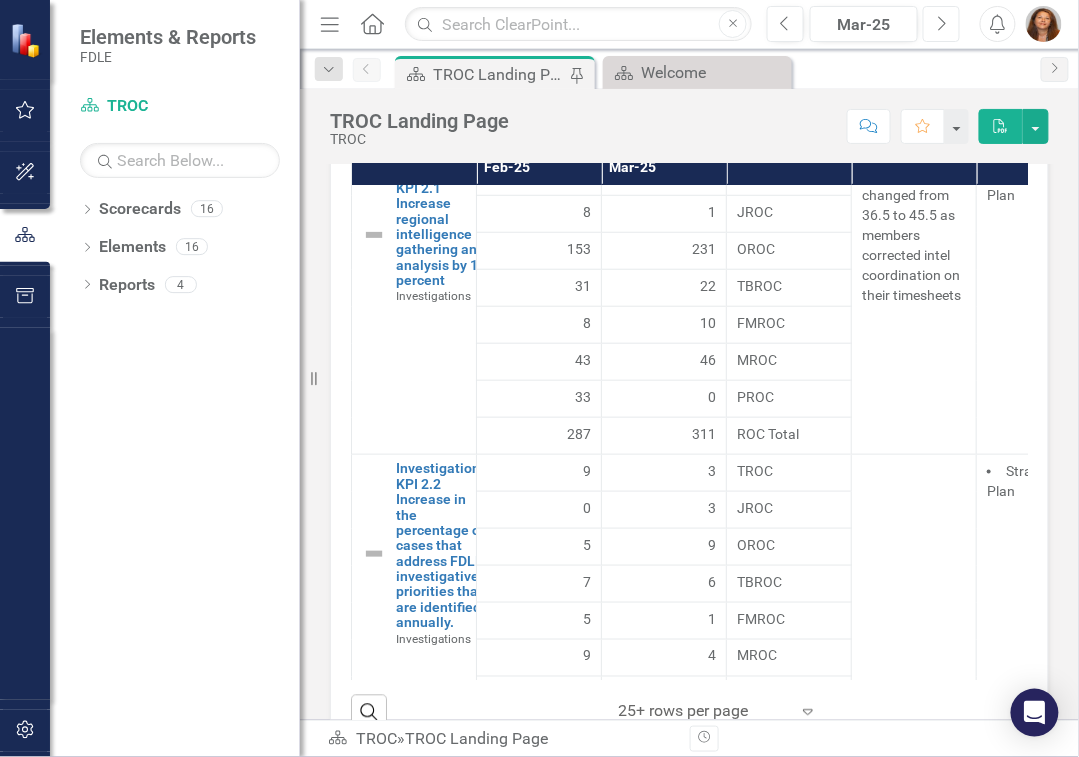 click on "Next" at bounding box center (941, 24) 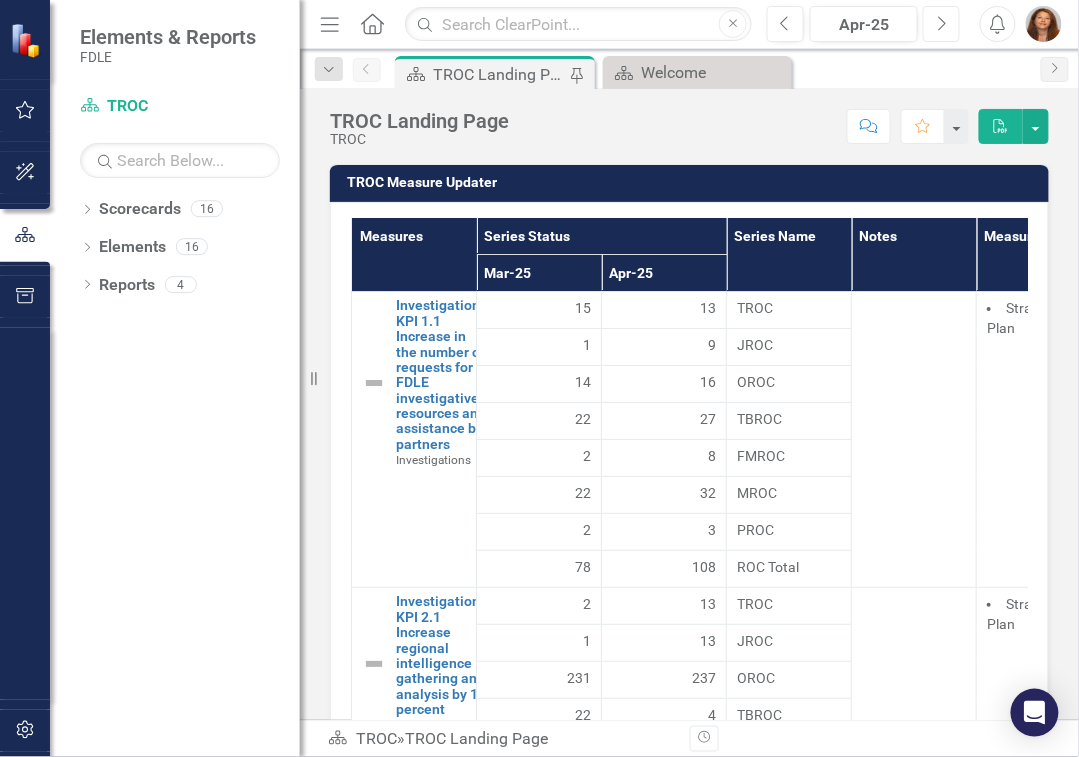 scroll, scrollTop: 9362, scrollLeft: 0, axis: vertical 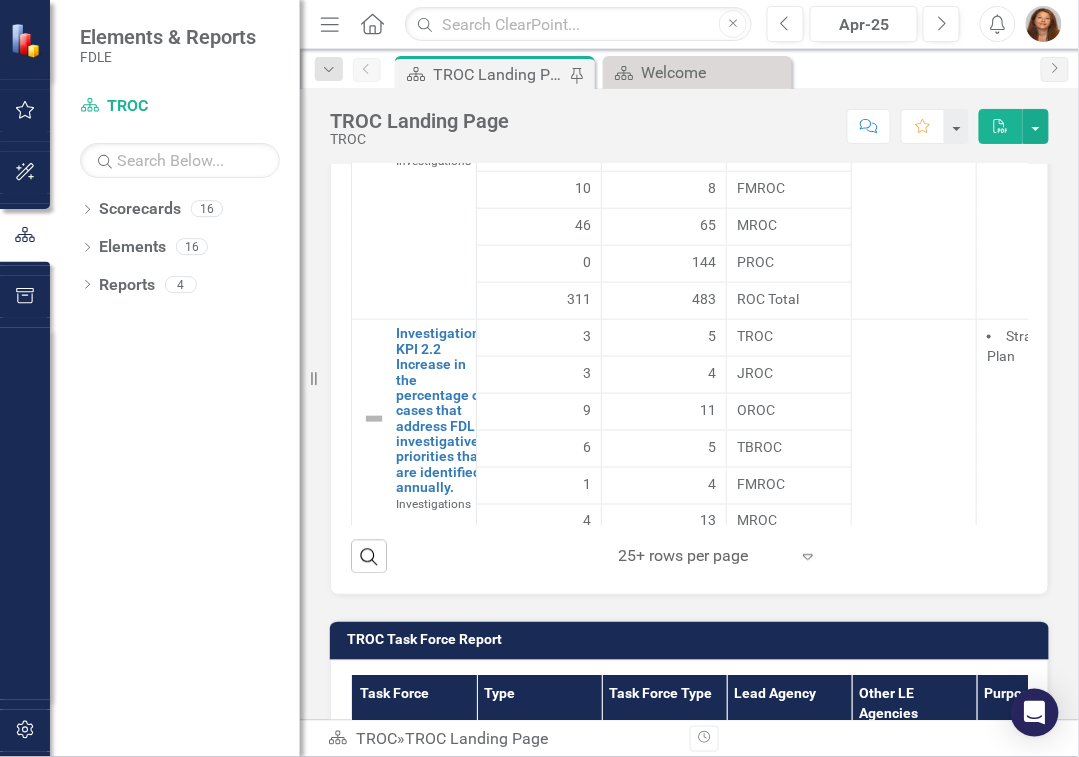 click on "Strategic Plan" at bounding box center (1039, 468) 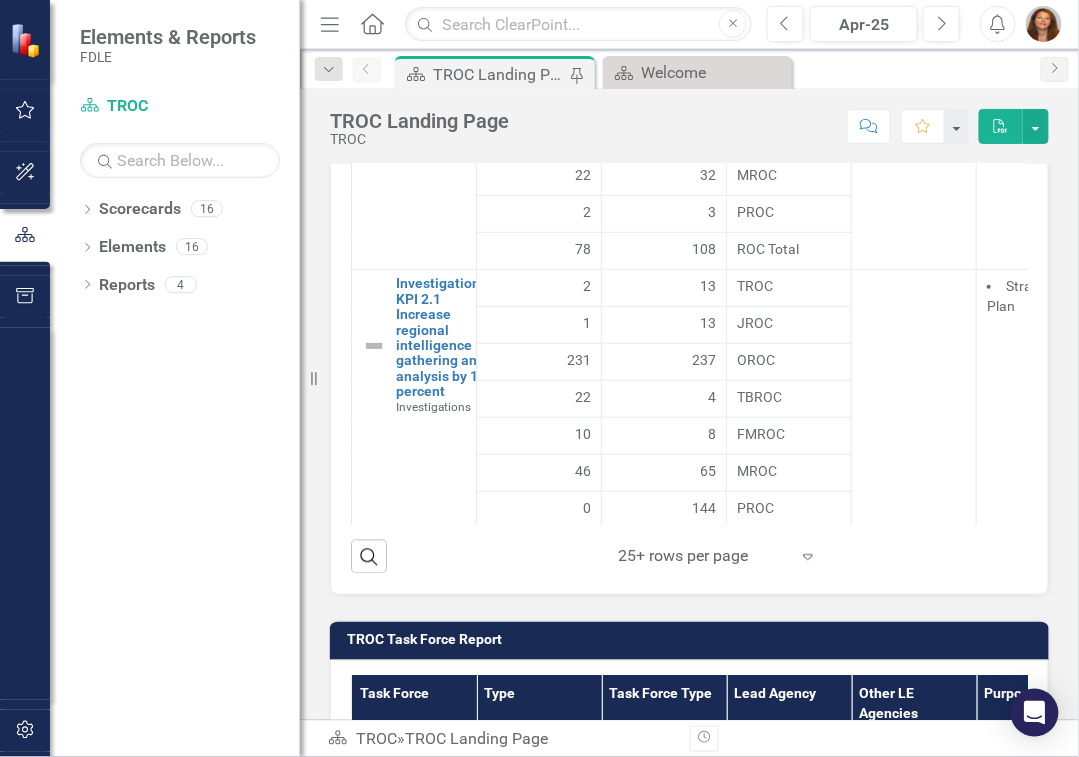scroll, scrollTop: 0, scrollLeft: 0, axis: both 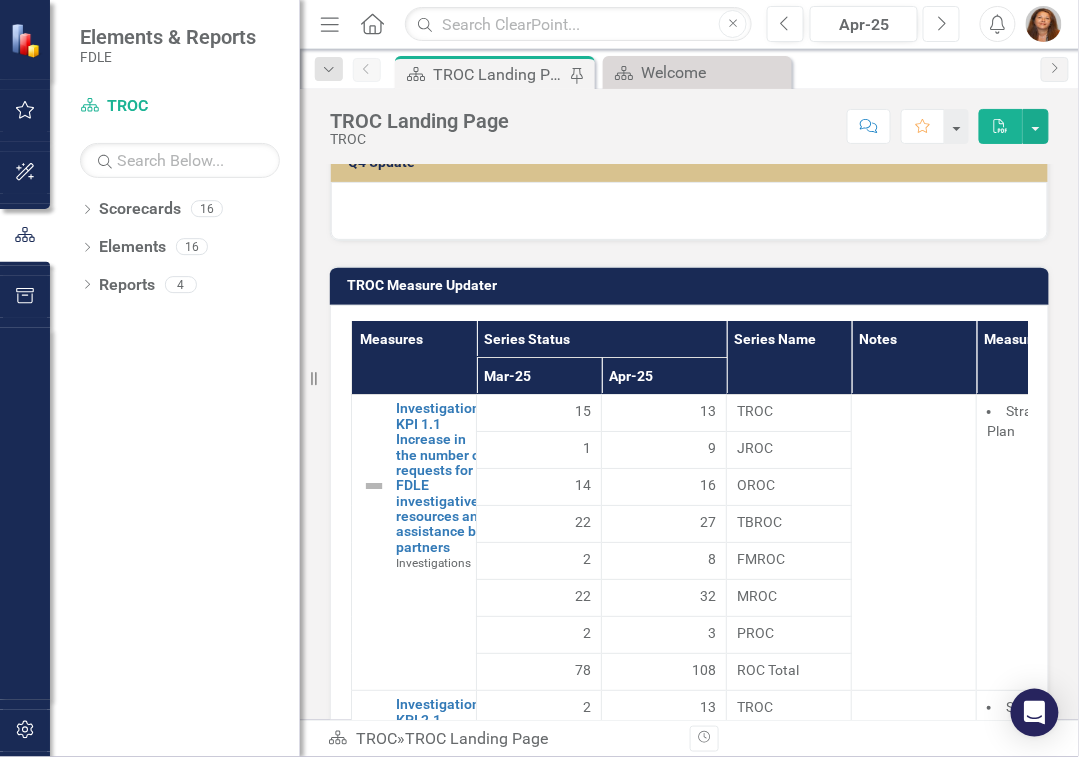 click on "Next" 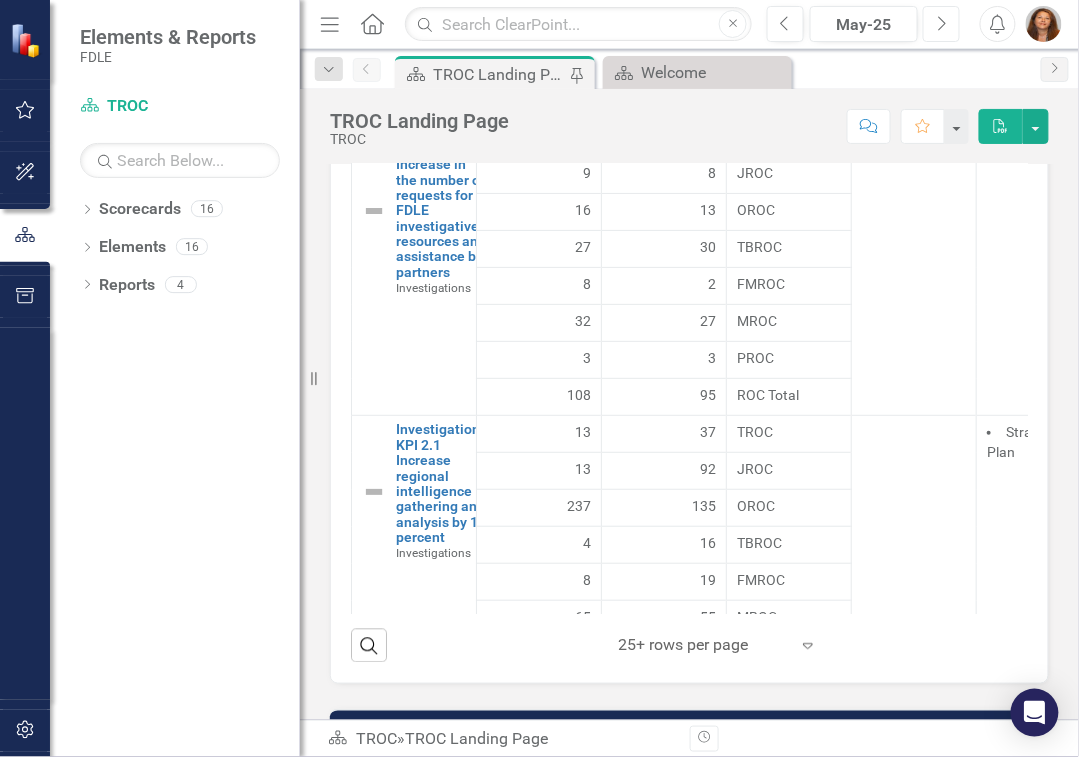 scroll, scrollTop: 9428, scrollLeft: 0, axis: vertical 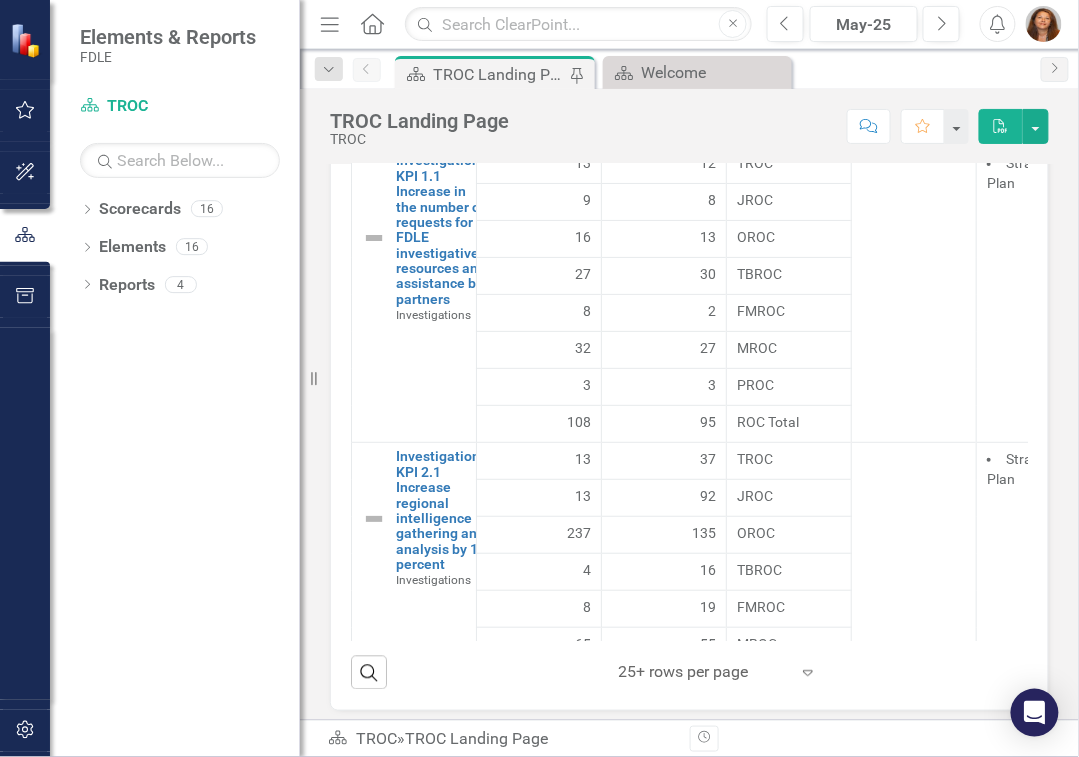 click on "TROC Measure Updater Measures Series Status Series Name Notes Measure Use Apr-25 May-25 Investigations KPI 1.1 Increase in the number of requests for FDLE investigative resources and assistance by partners Investigations Link Open Element 13 12 TROC Strategic Plan 9 8 JROC 16 13 OROC 27 30 TBROC 8 2 FMROC 32 27 MROC 3 3 PROC 108 95 ROC Total Investigations KPI 2.1 Increase regional intelligence gathering and analysis by 10 percent Investigations Link Open Element 13 37 TROC Strategic Plan 13 92 JROC 237 135 OROC 4 16 TBROC 8 19 FMROC 65 55 MROC 144 56 PROC 483 410 ROC Total Investigations KPI 2.2 Increase in the percentage of cases that address FDLE investigative priorities that are identified annually. Investigations Link Open Element 5 6 TROC Strategic Plan 4 5 JROC 11 9 OROC 5 10 TBROC 4 1 FMROC 13 9 MROC 3 4 PROC 45 44 ROC Total Search ‹ Previous 1 (current) › Next 25+ rows per page Expand" at bounding box center (689, 352) 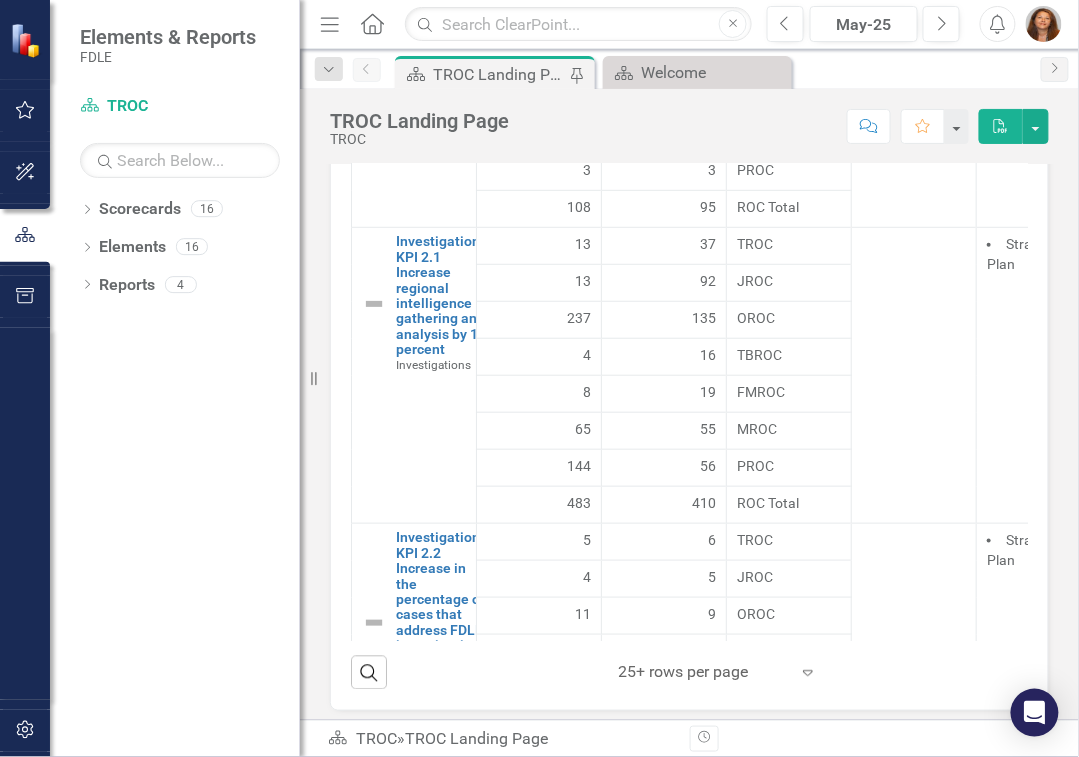 scroll, scrollTop: 250, scrollLeft: 0, axis: vertical 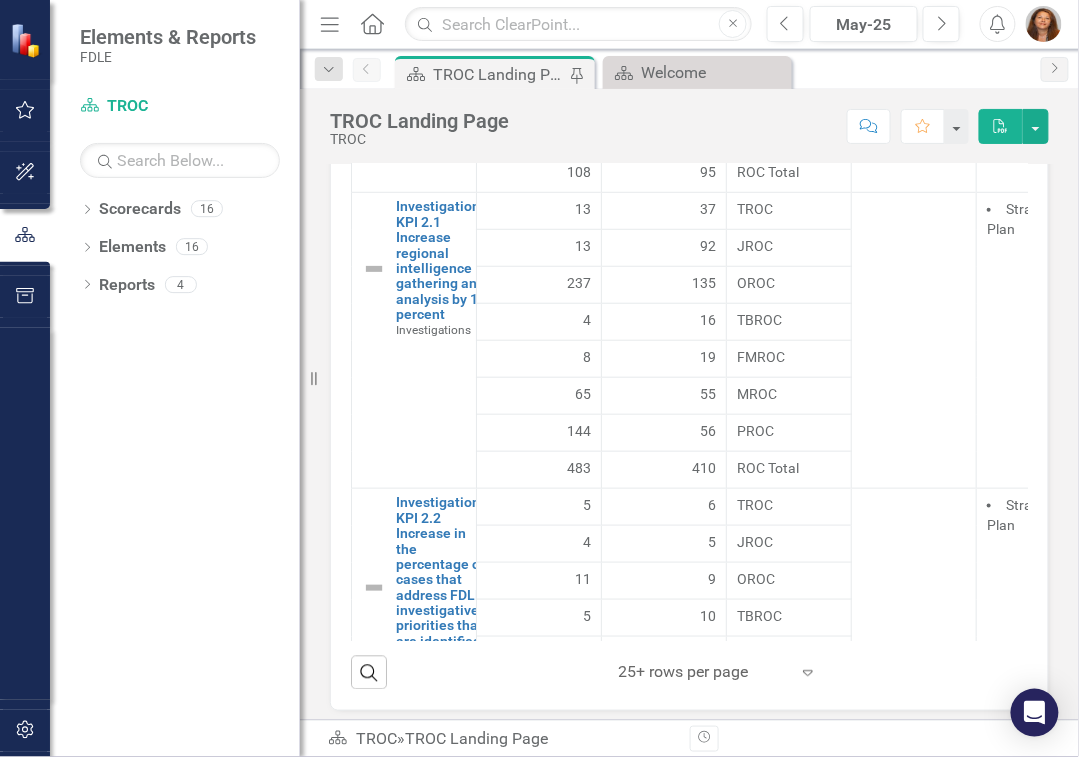 click on "Strategic Plan" at bounding box center [1039, 515] 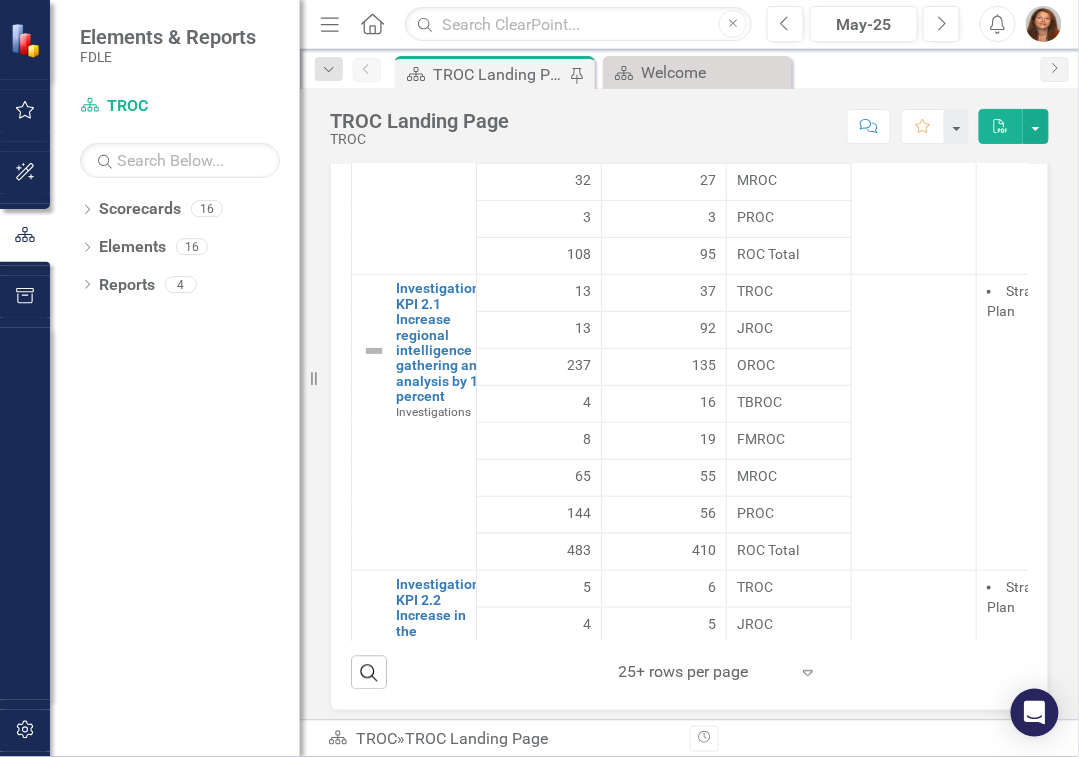 scroll, scrollTop: 0, scrollLeft: 0, axis: both 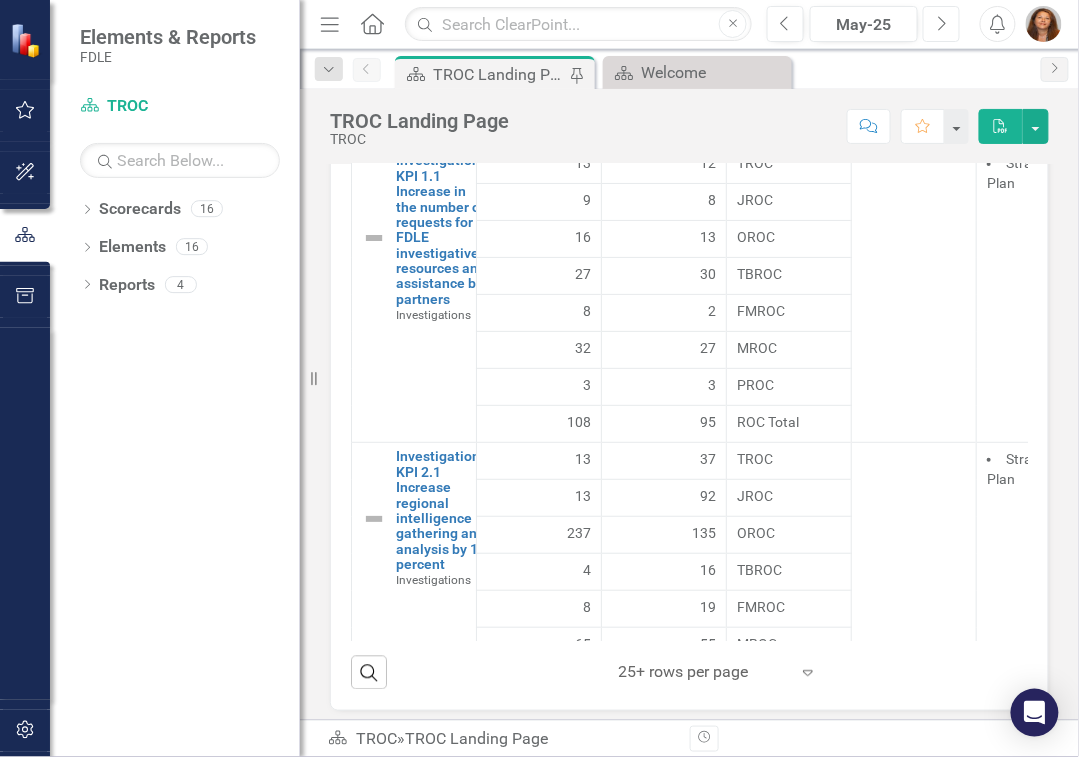 click on "Next" at bounding box center (941, 24) 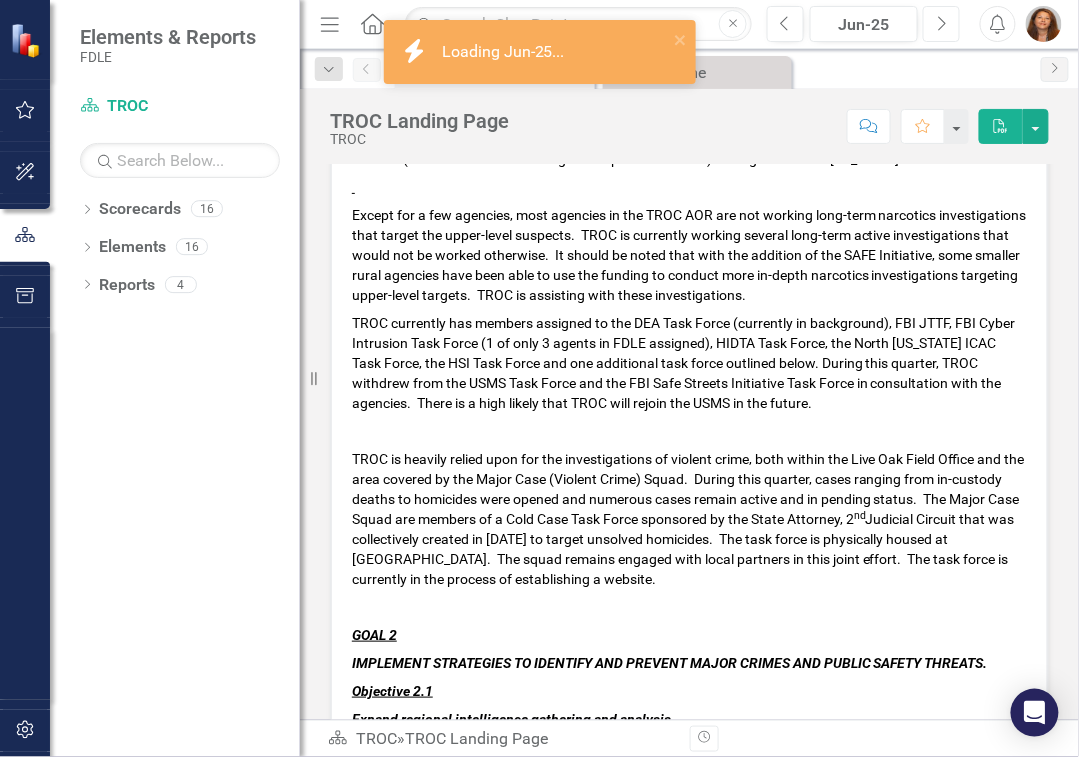 scroll, scrollTop: 1636, scrollLeft: 0, axis: vertical 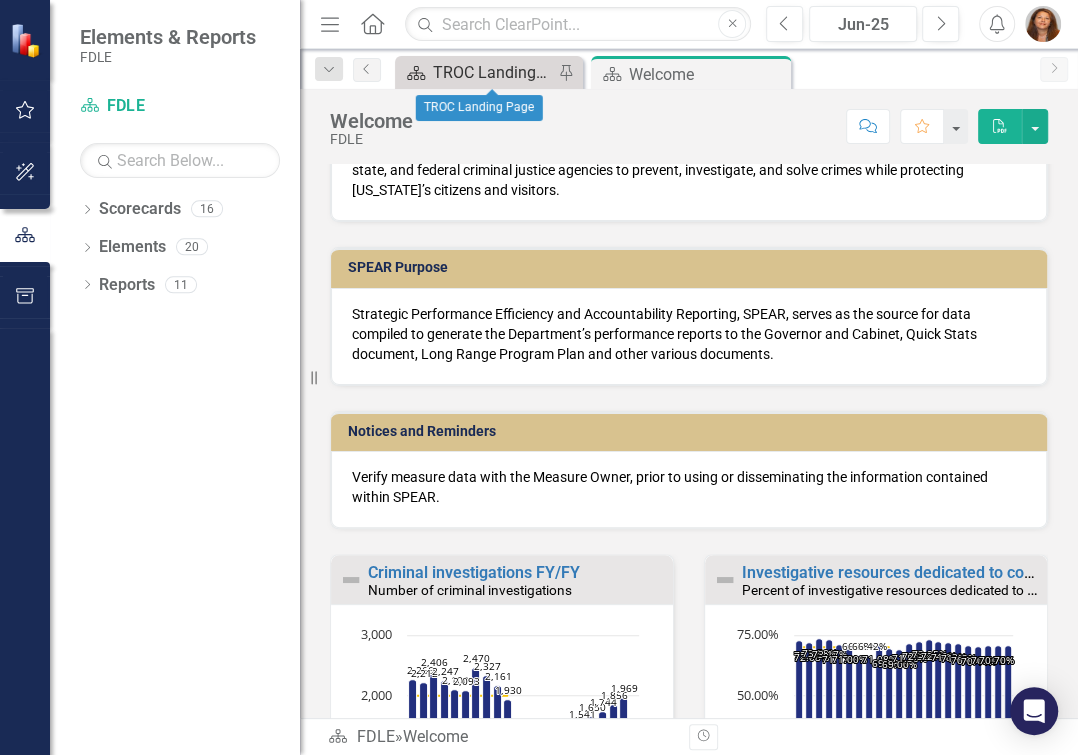 click on "TROC Landing Page" at bounding box center (493, 72) 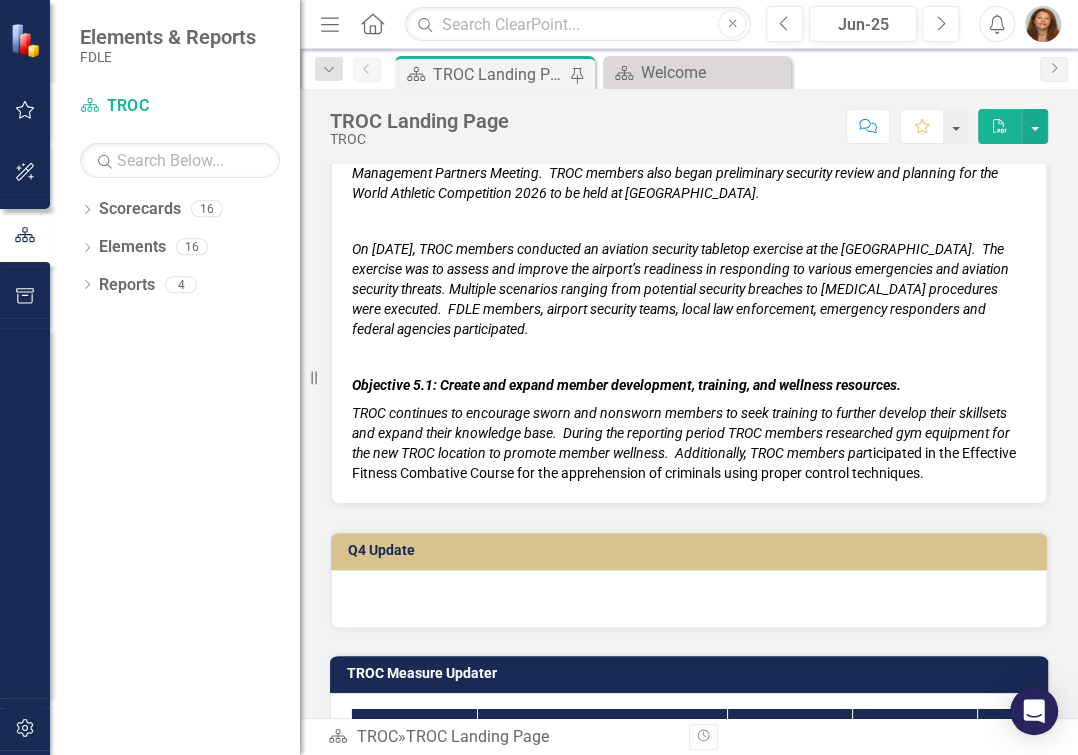 scroll, scrollTop: 9247, scrollLeft: 0, axis: vertical 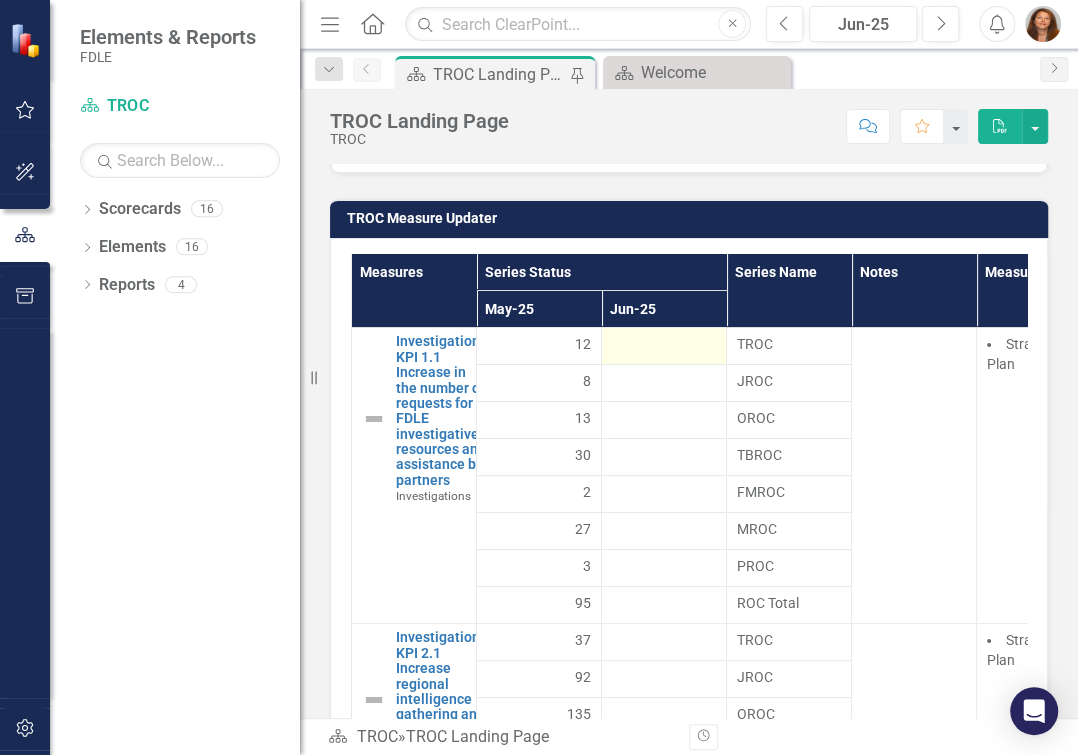 click at bounding box center (664, 346) 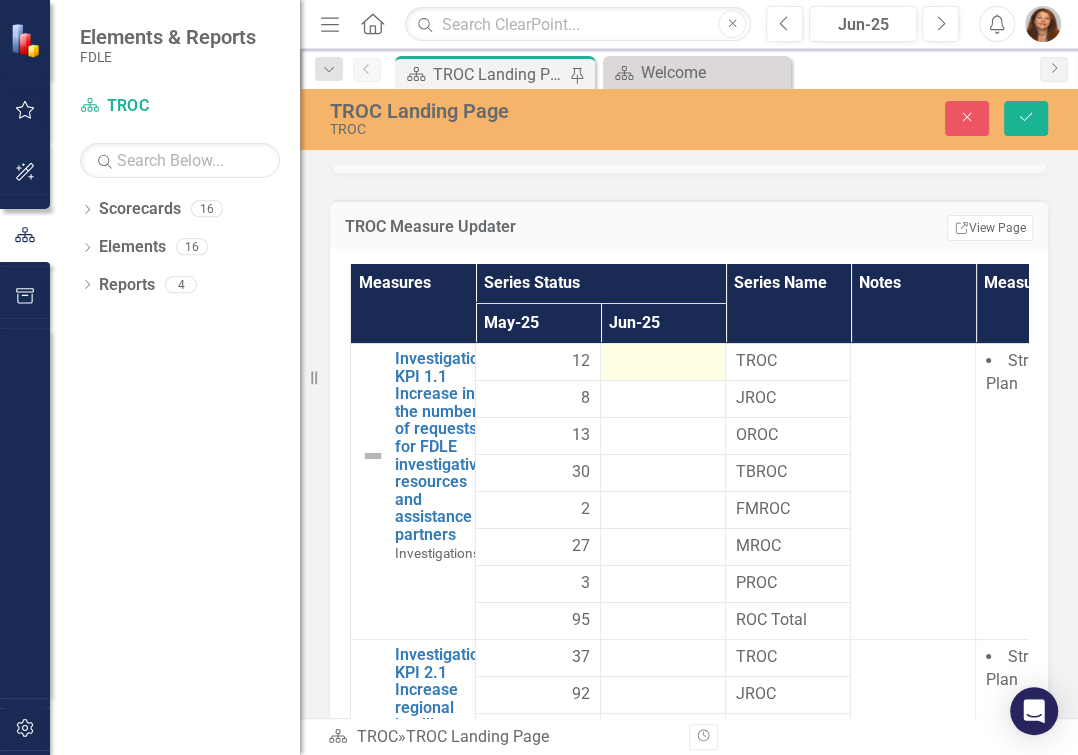 click at bounding box center [663, 362] 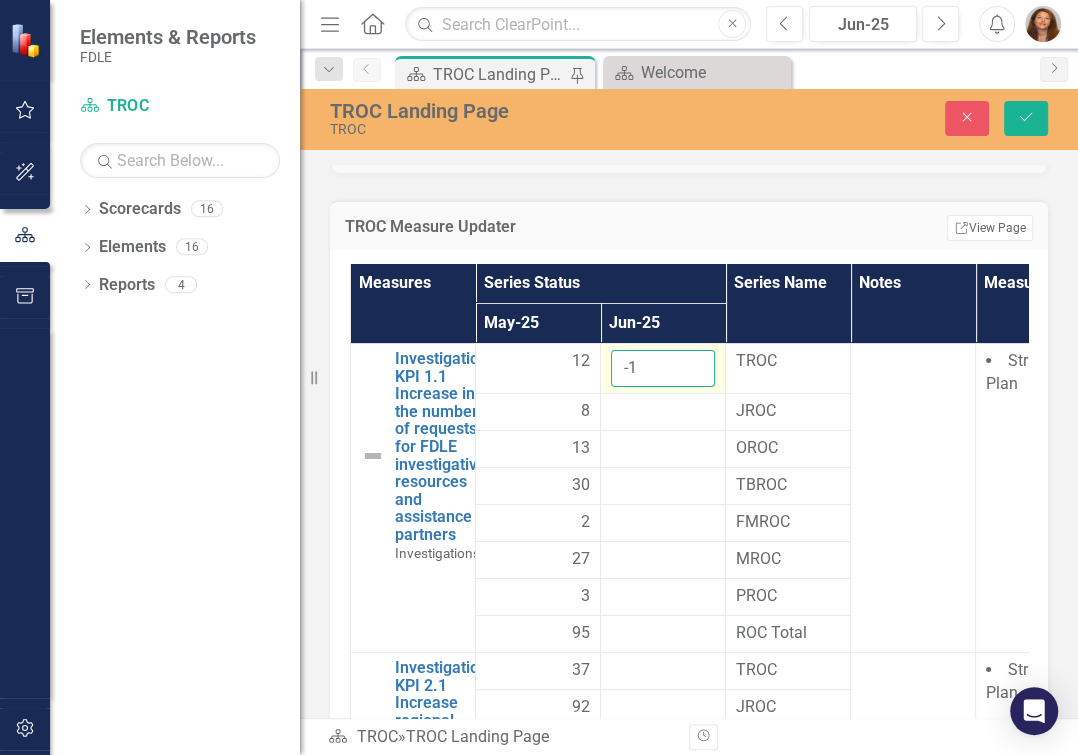 click on "-1" at bounding box center [663, 368] 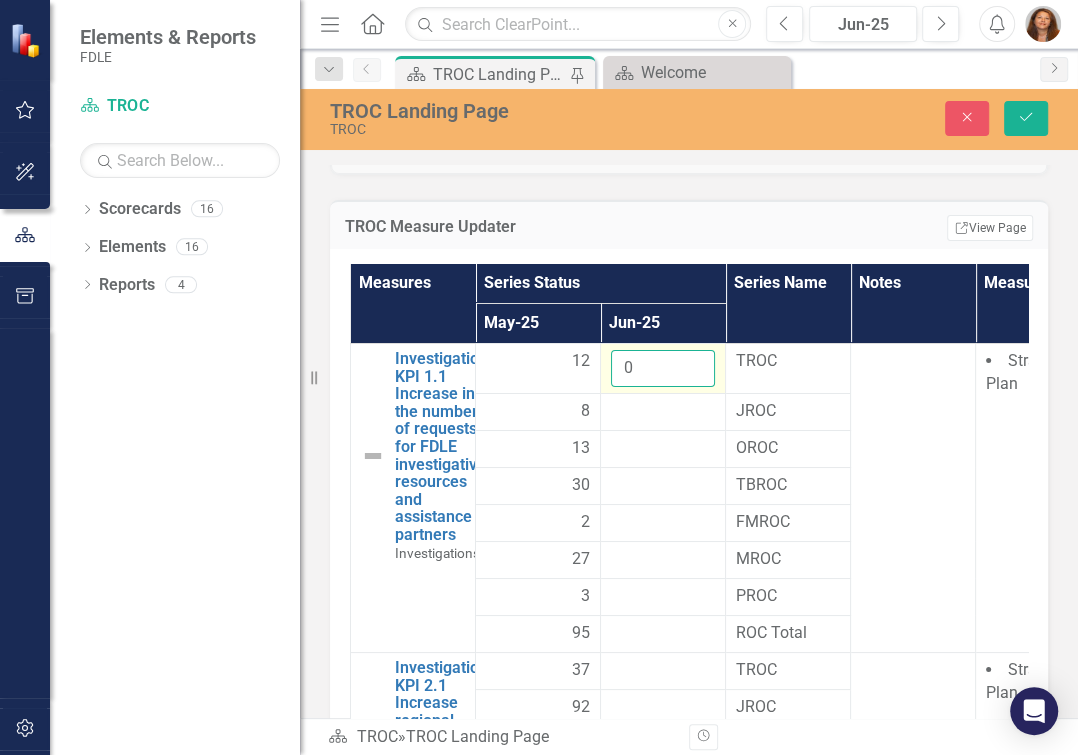 click on "0" at bounding box center (663, 368) 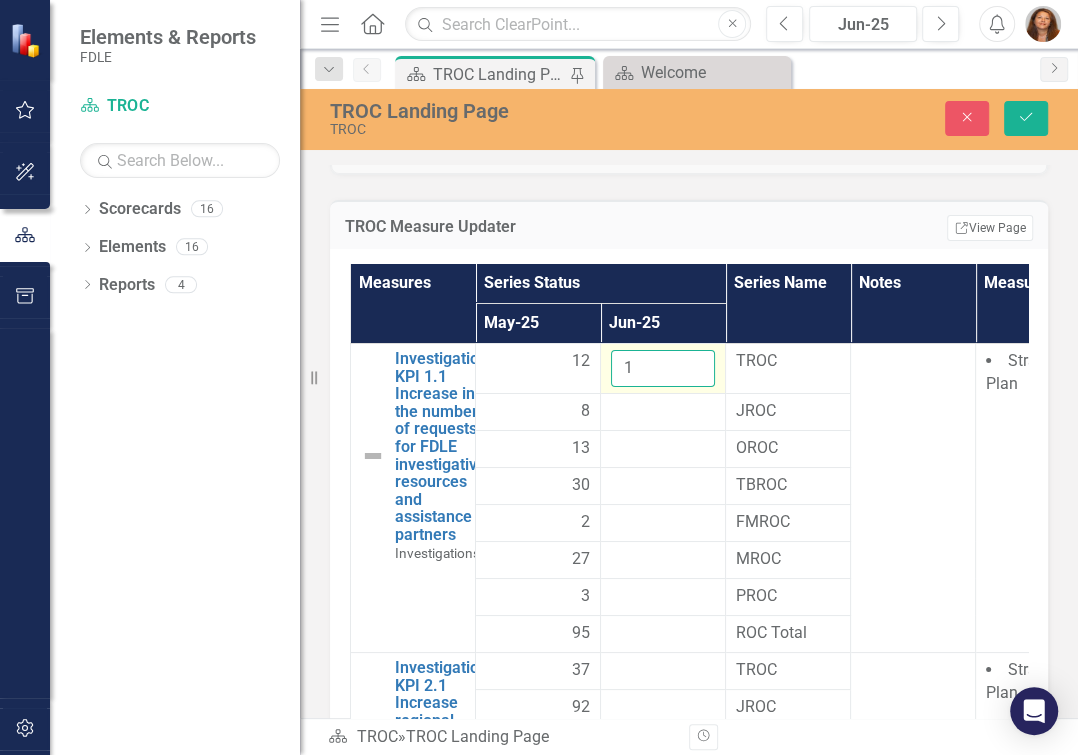 click on "1" at bounding box center (663, 368) 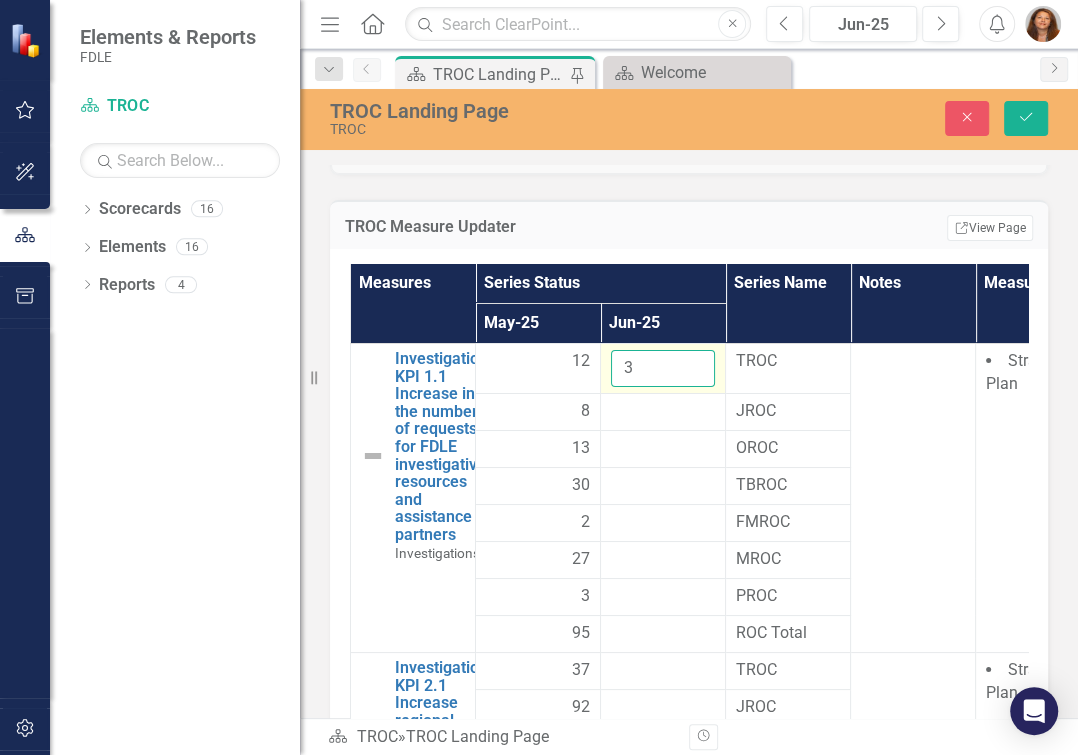 click on "3" at bounding box center [663, 368] 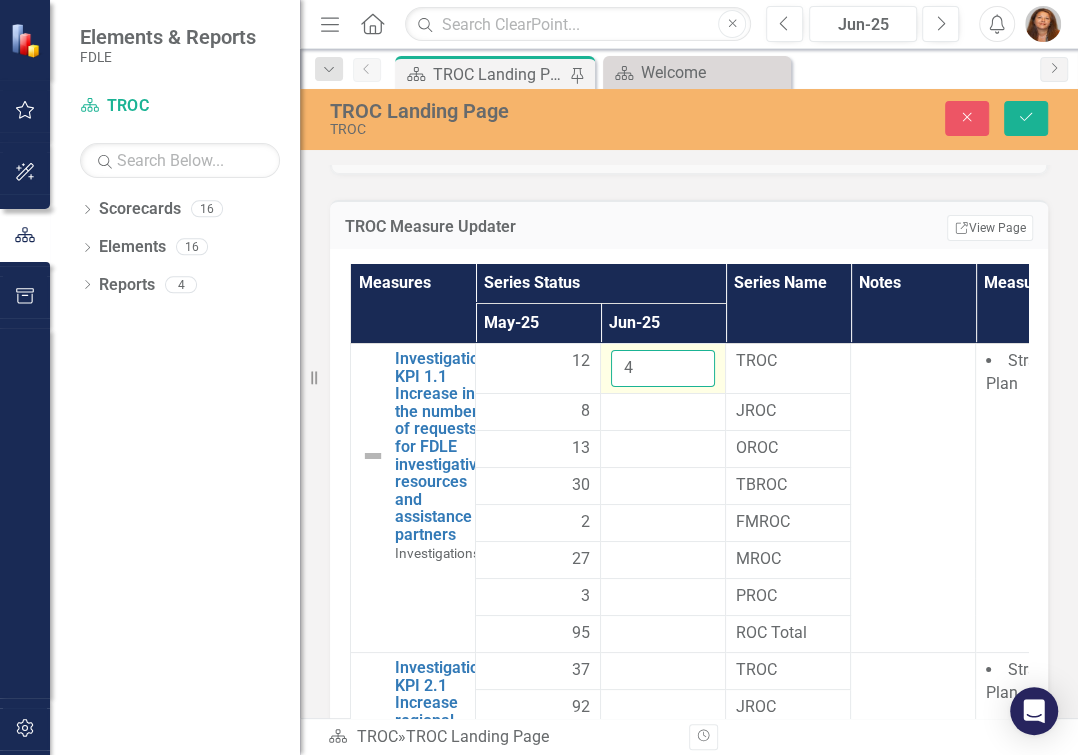 click on "4" at bounding box center [663, 368] 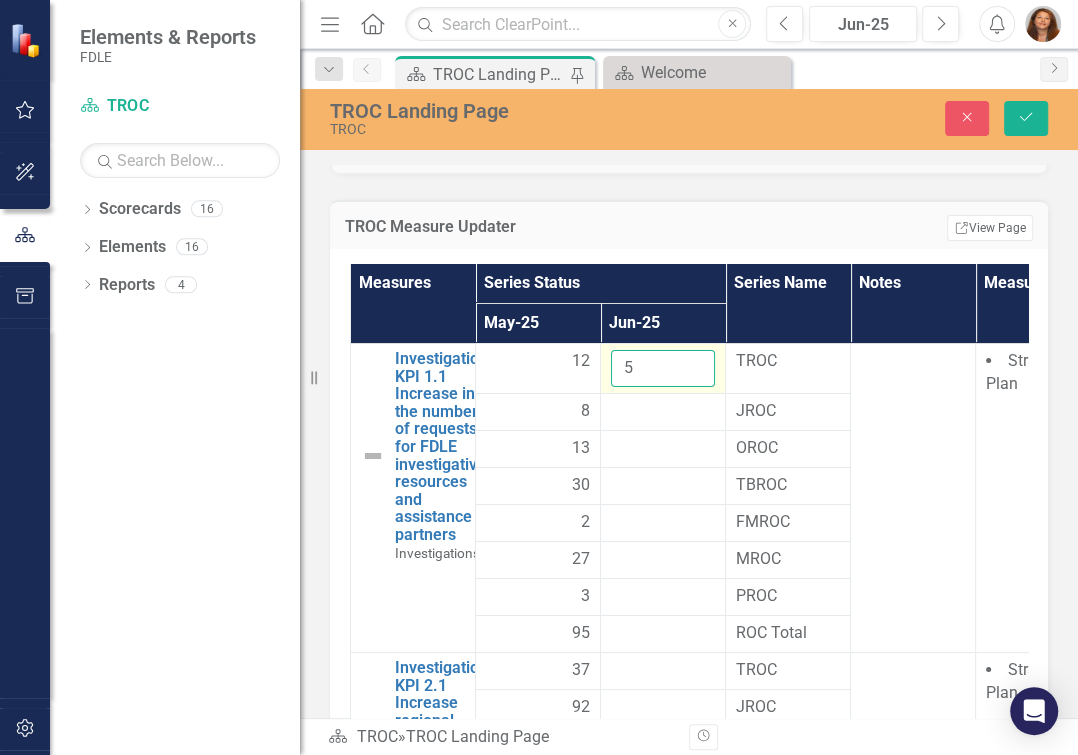 click on "5" at bounding box center [663, 368] 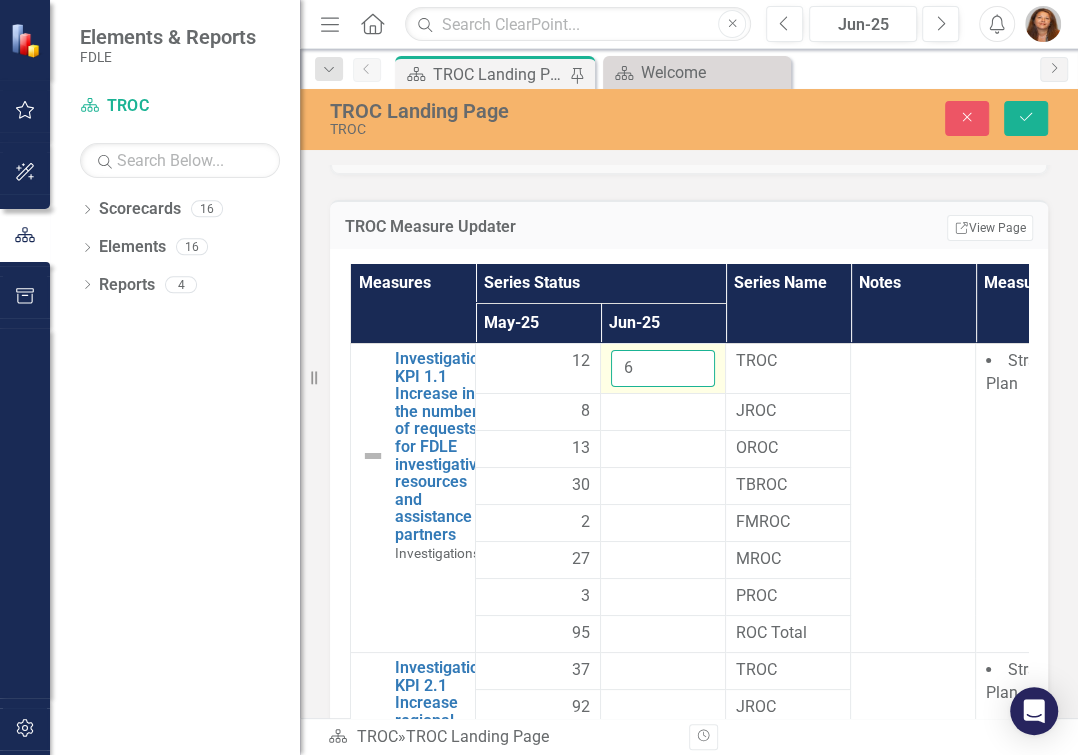 click on "6" at bounding box center [663, 368] 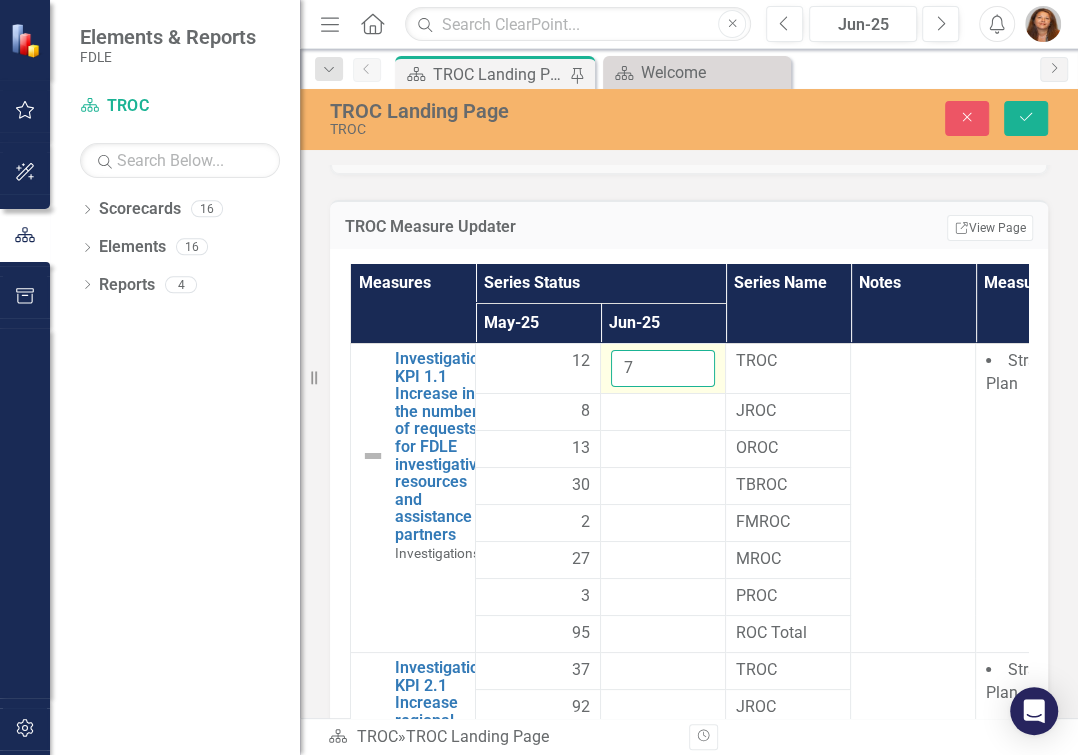 type on "7" 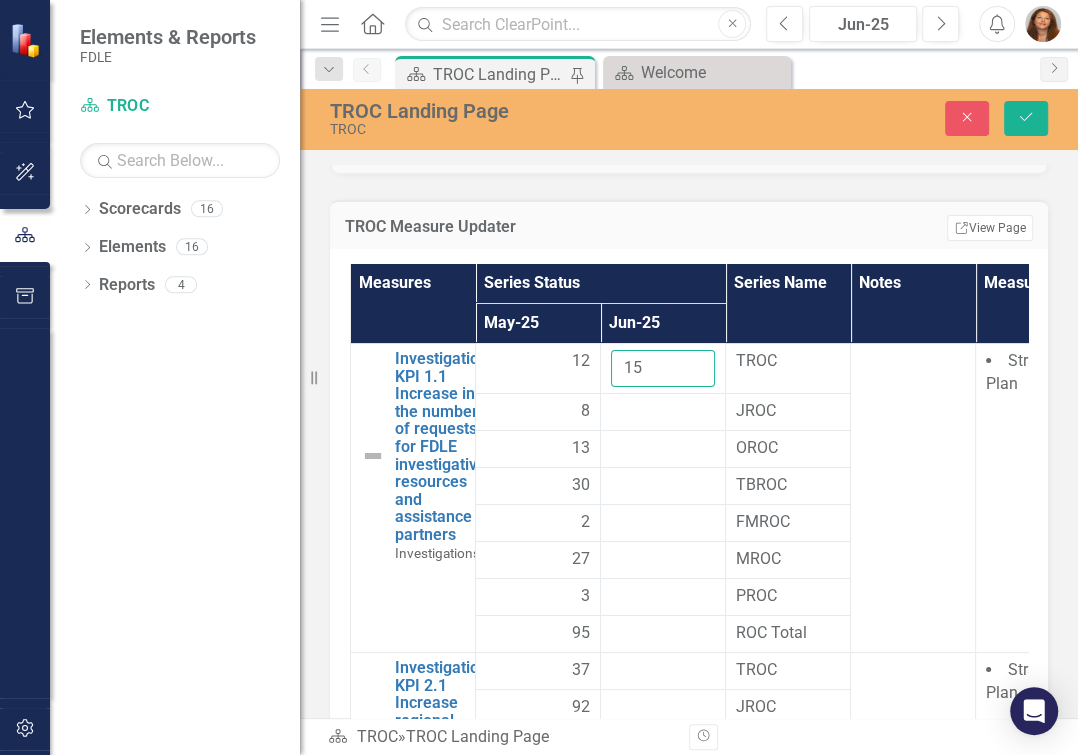 type on "15" 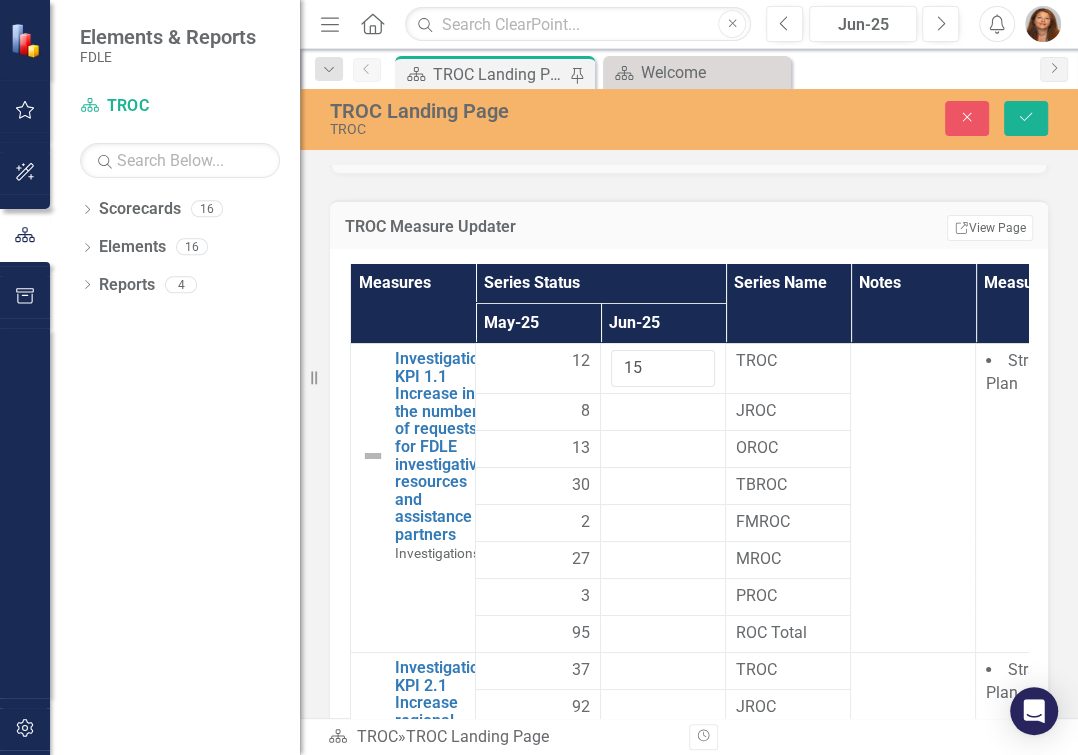 click on "TROC Measure Updater Edit Report  Select Report Link  View Page" at bounding box center [689, 224] 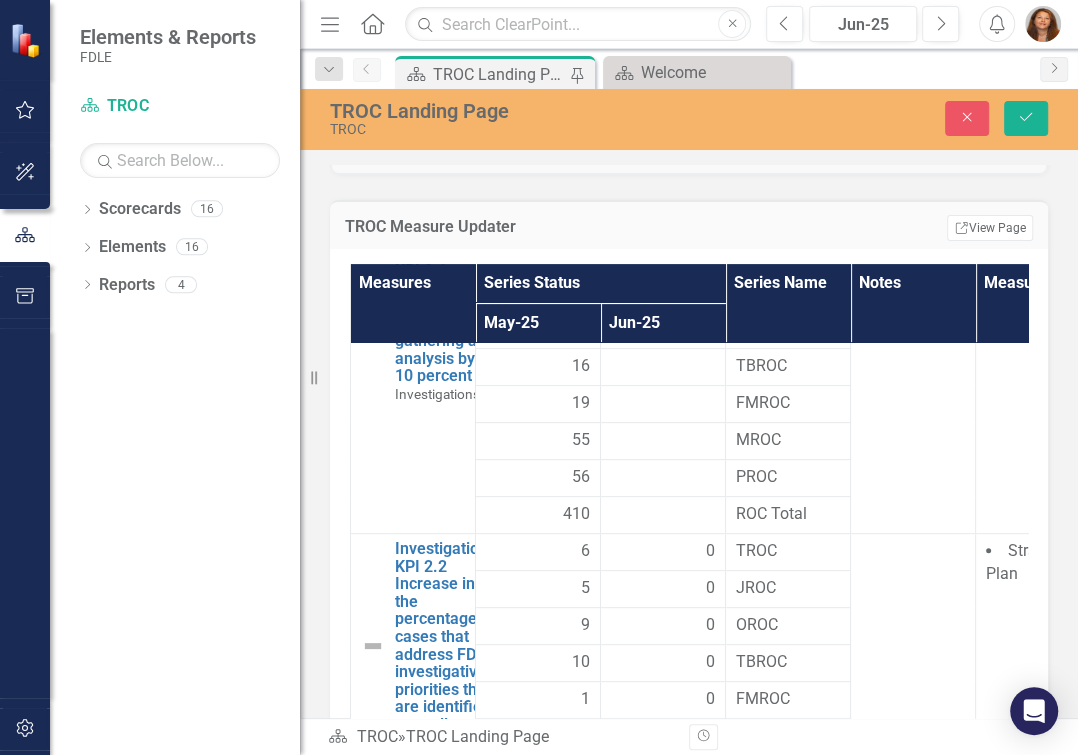 scroll, scrollTop: 428, scrollLeft: 0, axis: vertical 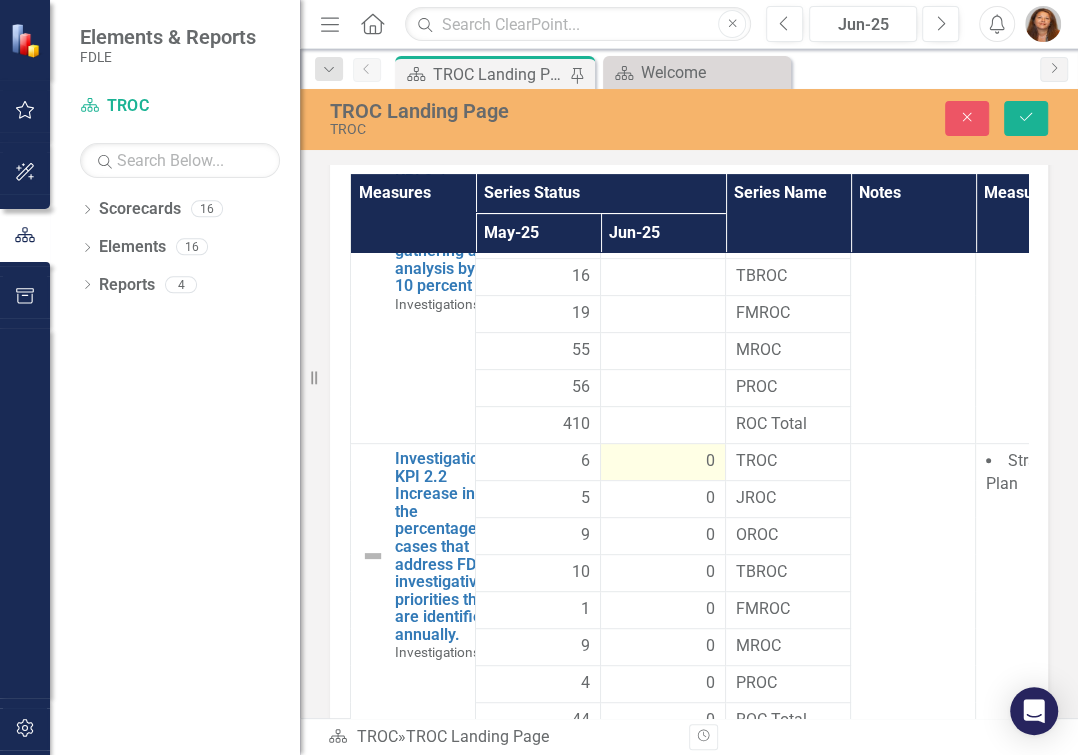 click on "0" at bounding box center [710, 461] 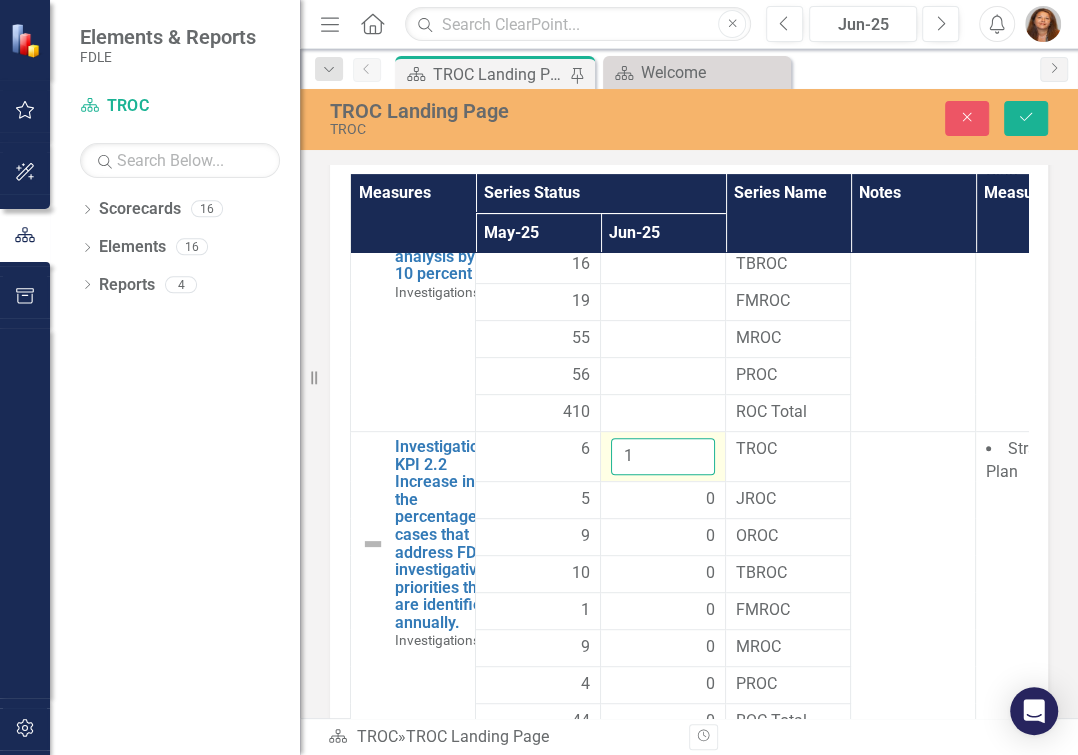 click on "1" at bounding box center [663, 456] 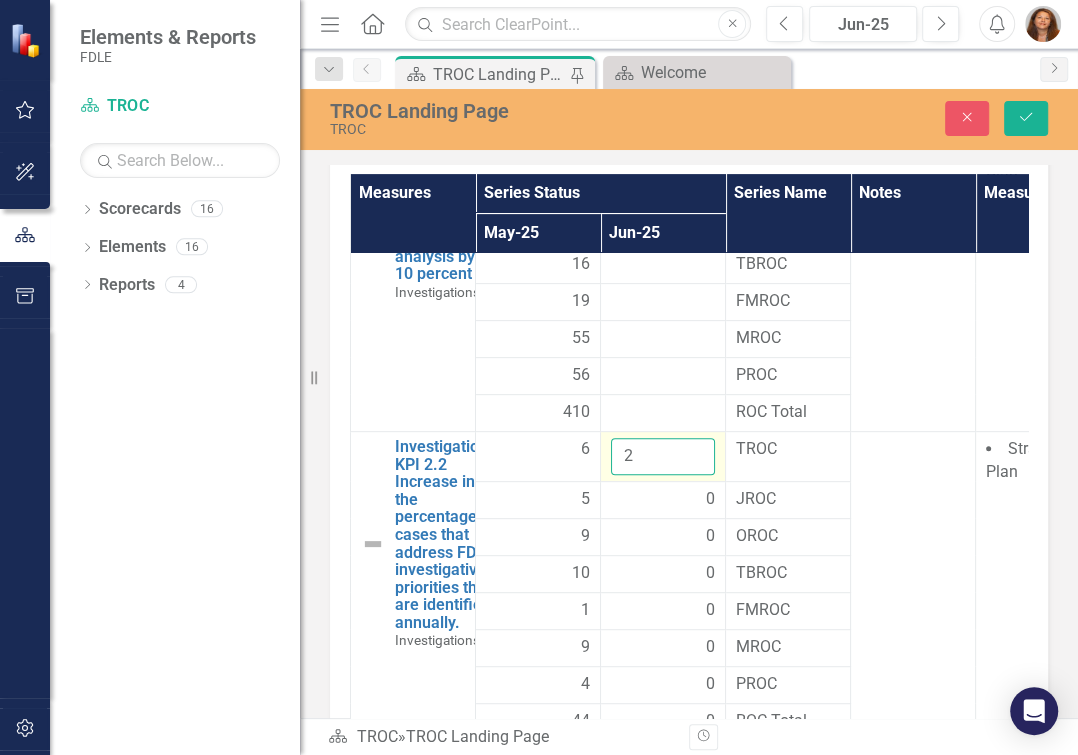 click on "2" at bounding box center (663, 456) 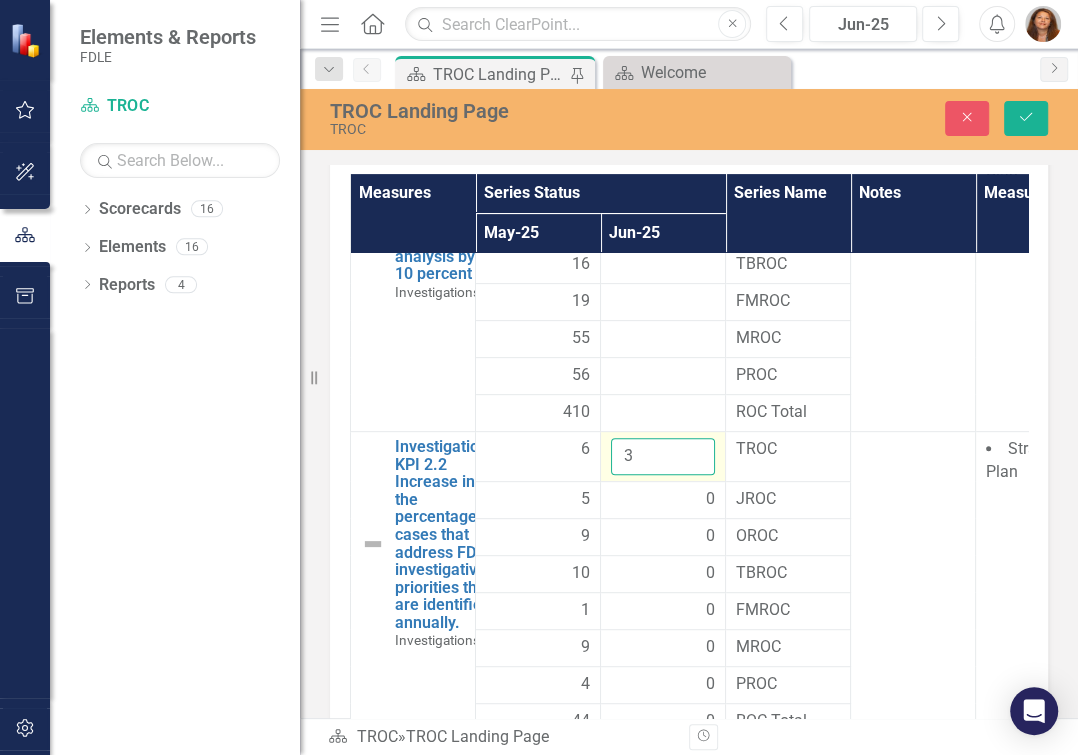 click on "3" at bounding box center (663, 456) 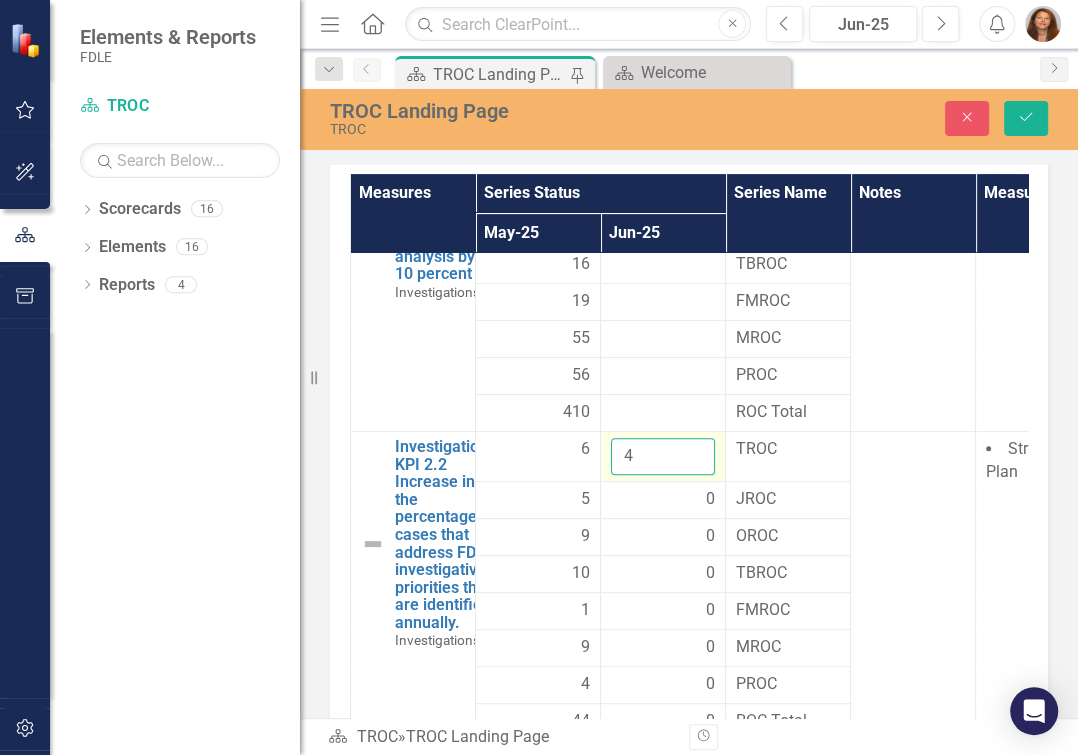 click on "4" at bounding box center (663, 456) 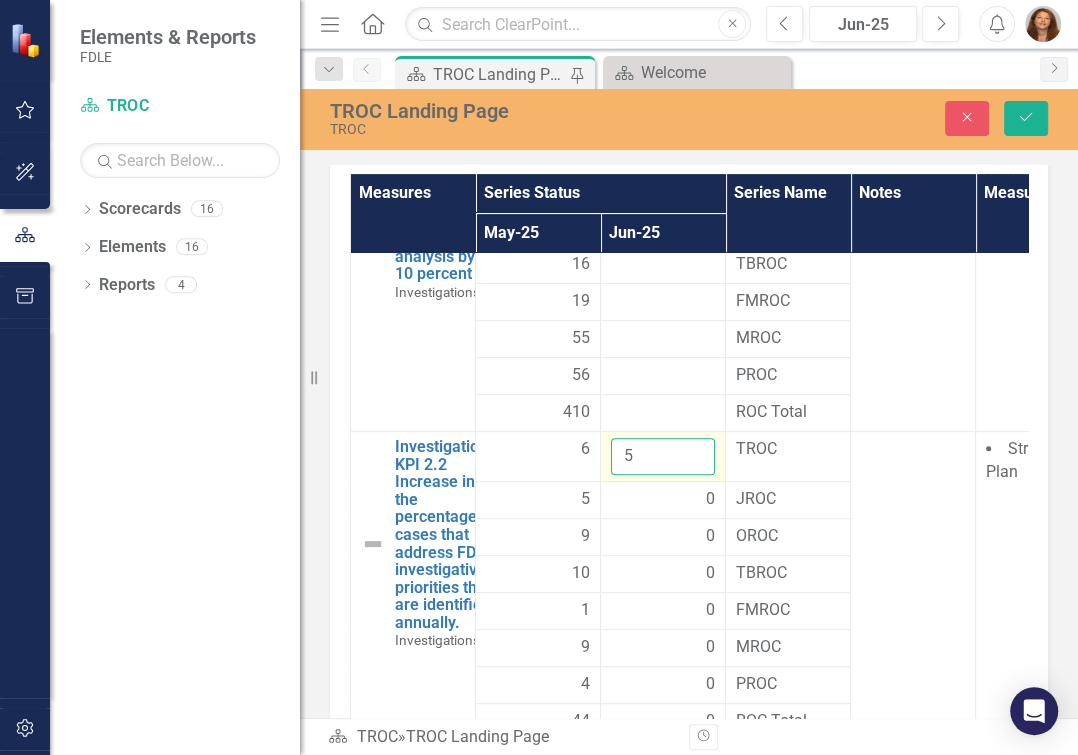 click on "5" at bounding box center (663, 456) 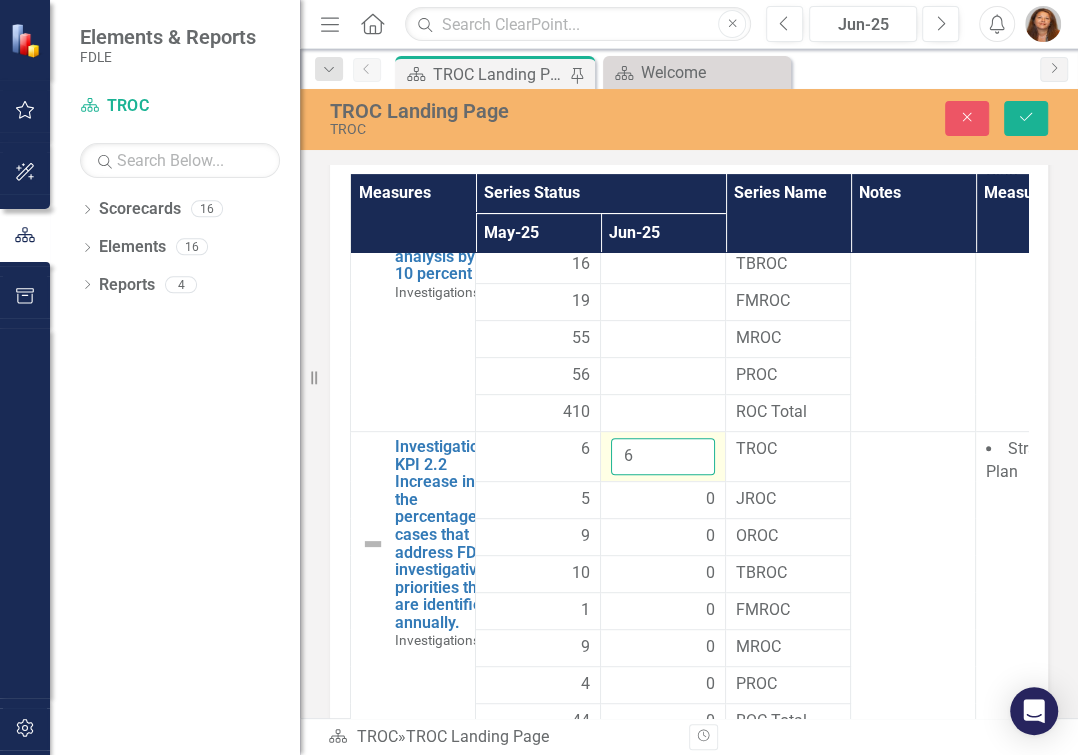 type on "6" 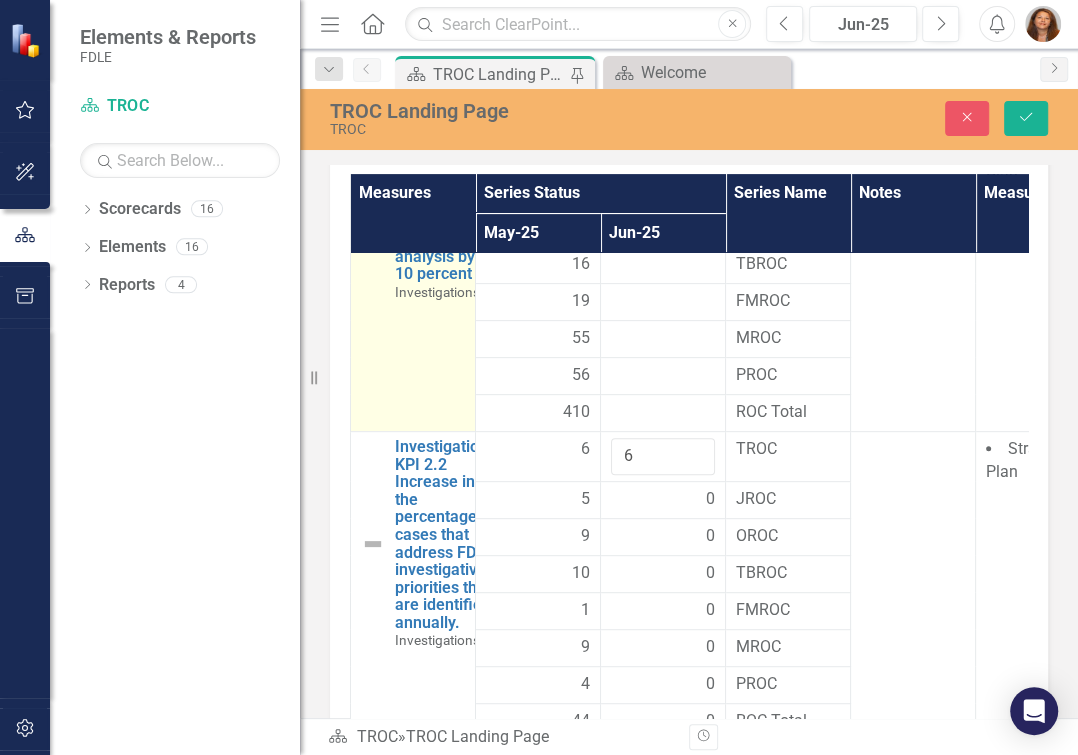 click on "Investigations KPI 2.1 Increase regional intelligence gathering and analysis by 10 percent Investigations Link Open Element" at bounding box center (413, 283) 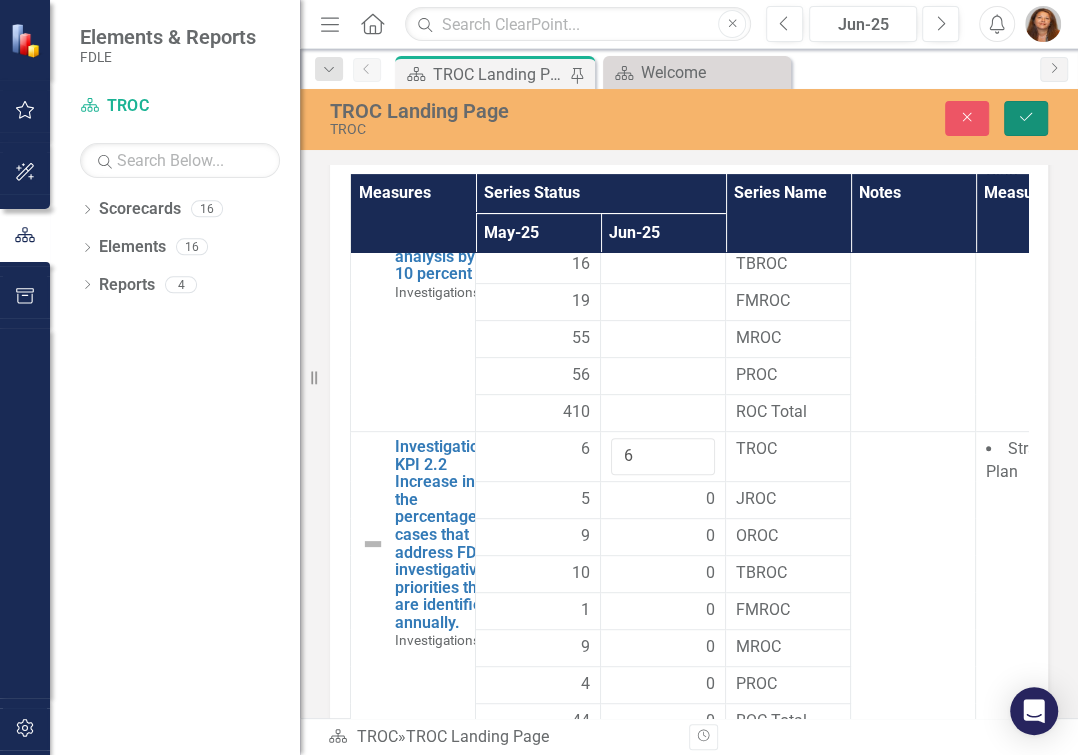 click on "Save" 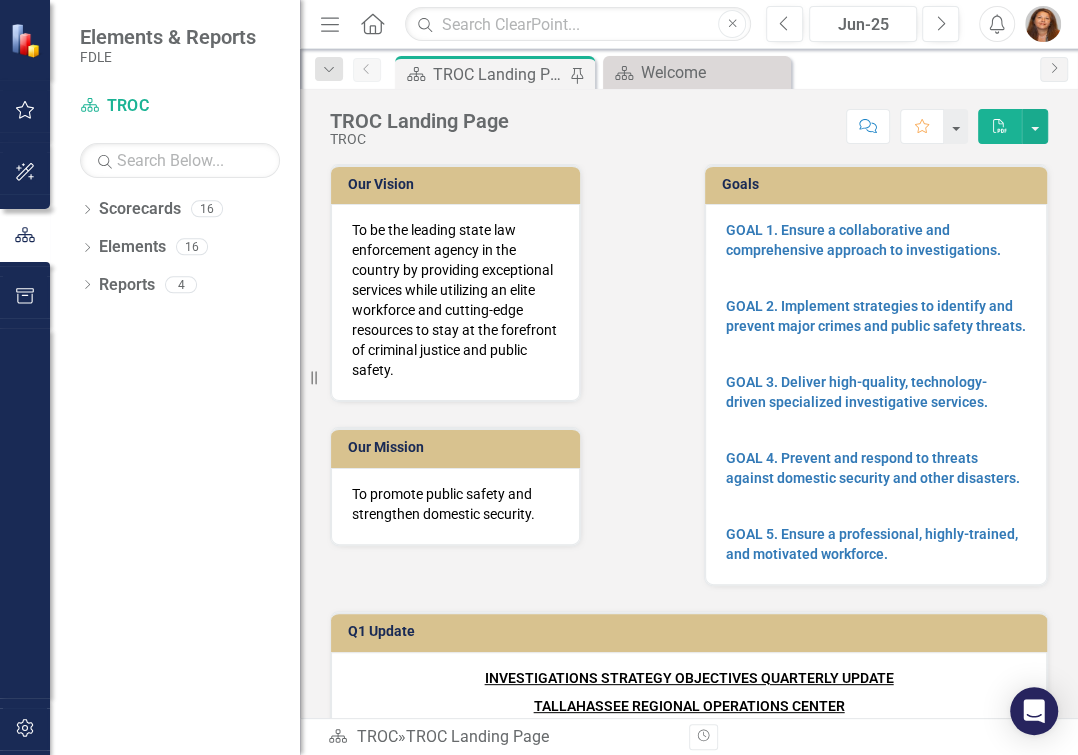 scroll, scrollTop: 1164, scrollLeft: 0, axis: vertical 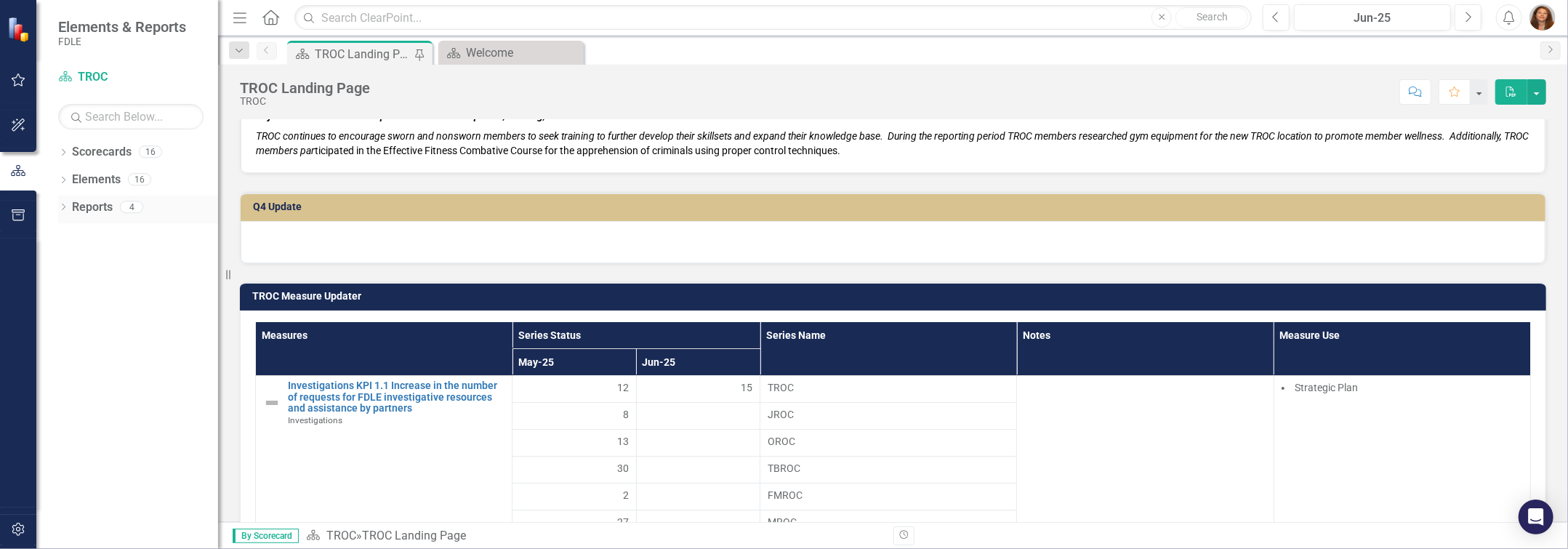 click on "Dropdown" at bounding box center (63, 209) 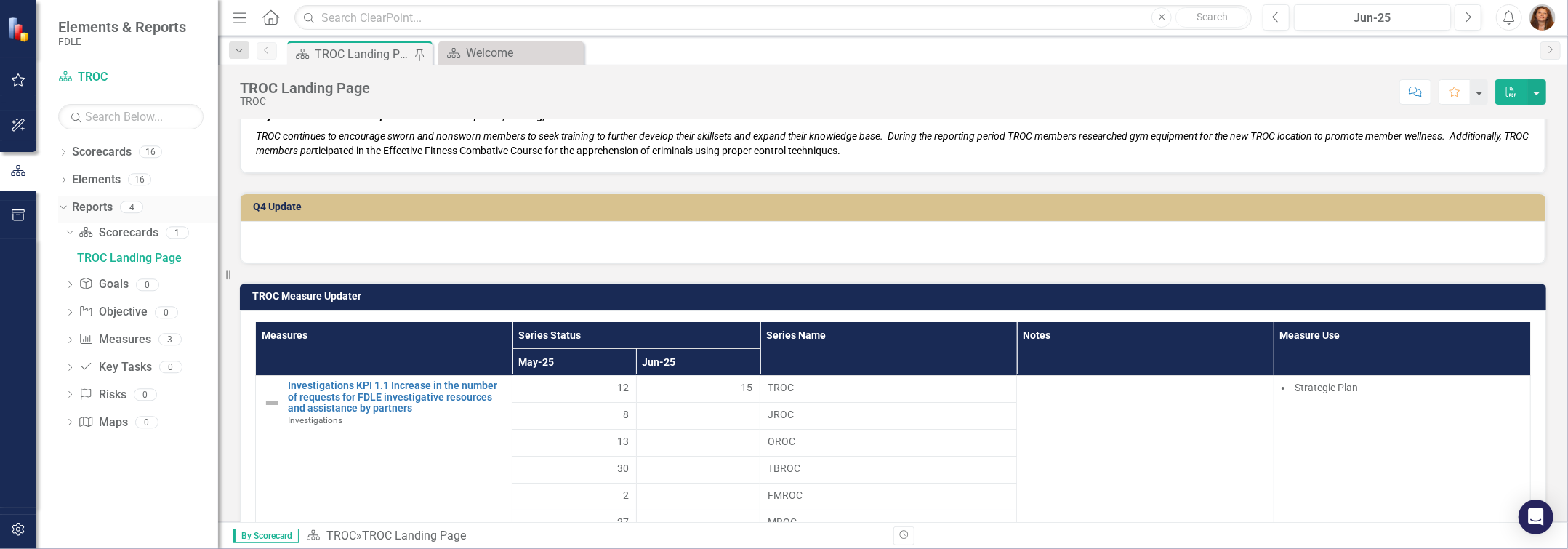 click on "Dropdown" 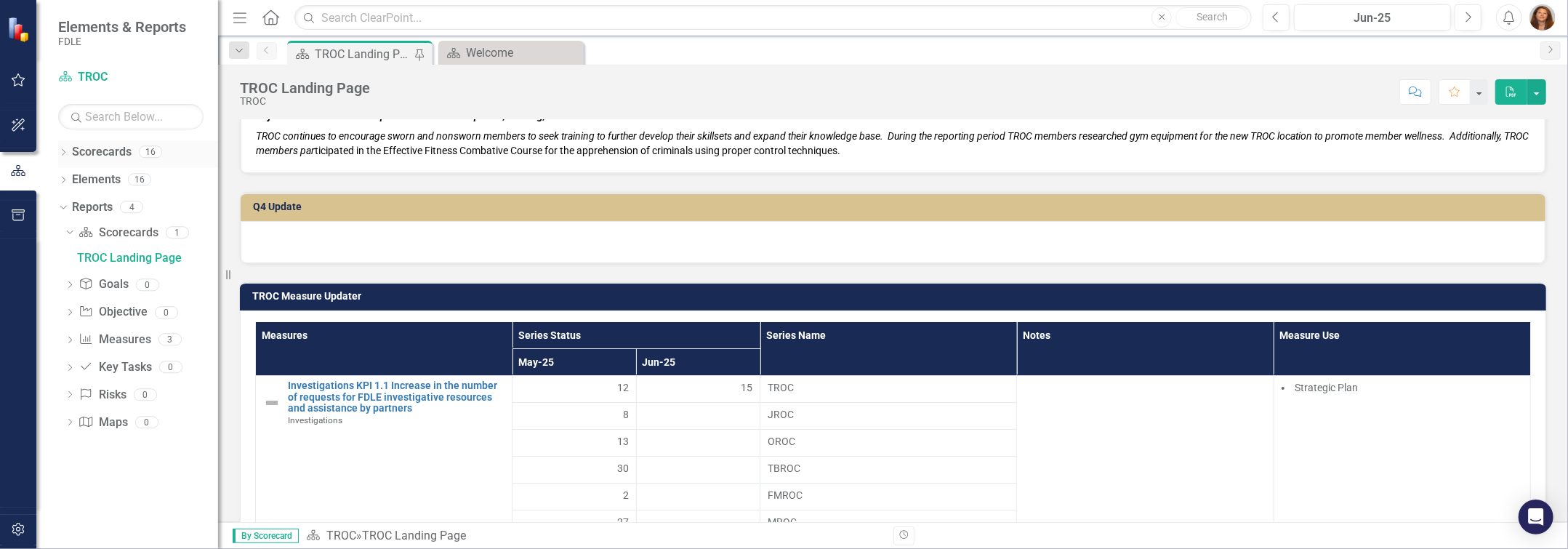 click on "Dropdown" 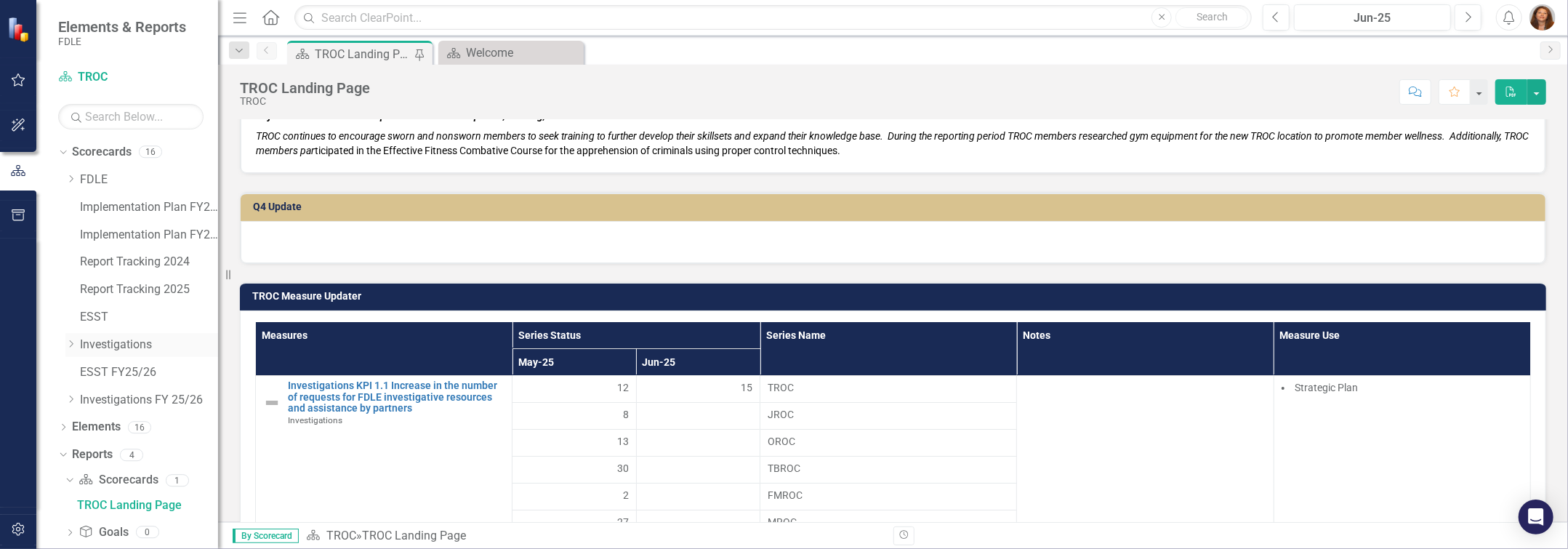 click on "Dropdown" 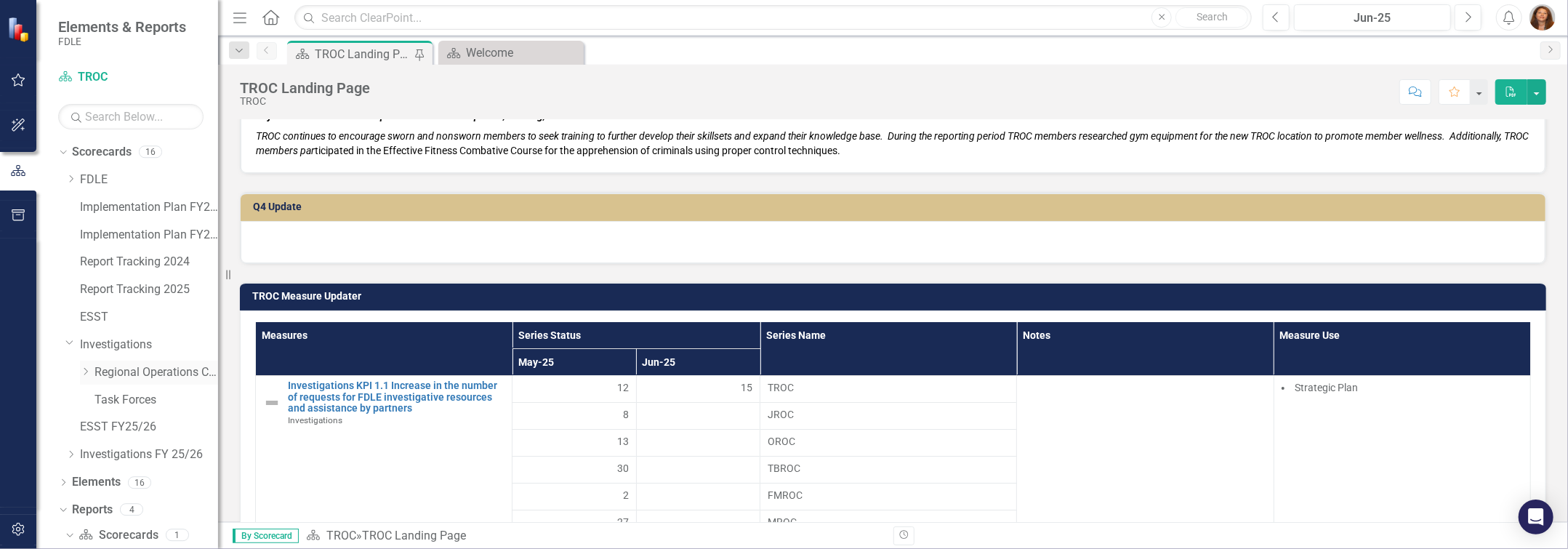 click on "Dropdown" 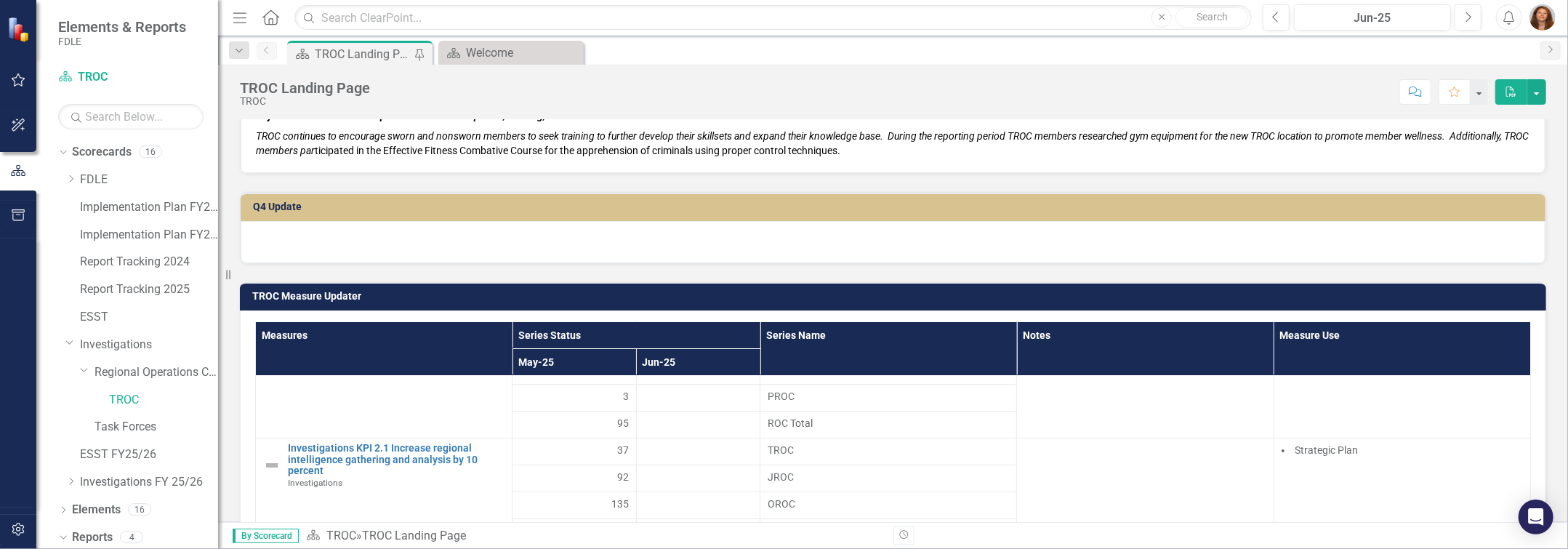 scroll, scrollTop: 198, scrollLeft: 0, axis: vertical 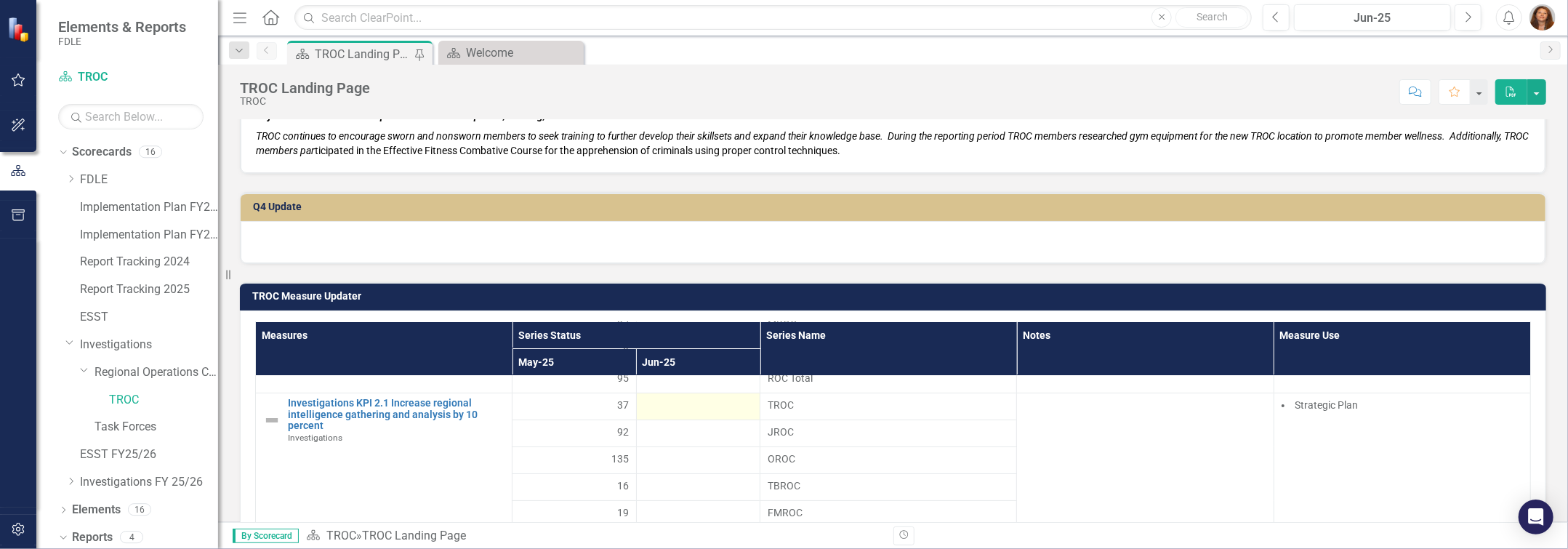 click at bounding box center [698, 406] 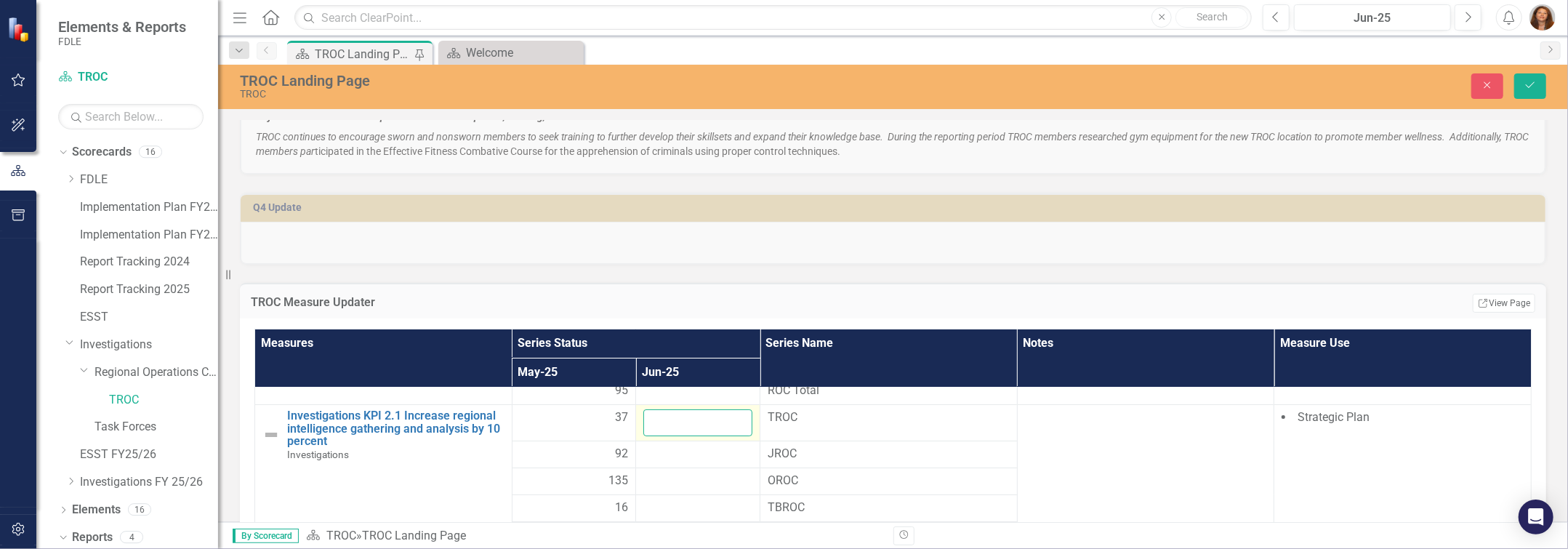 click at bounding box center [698, 422] 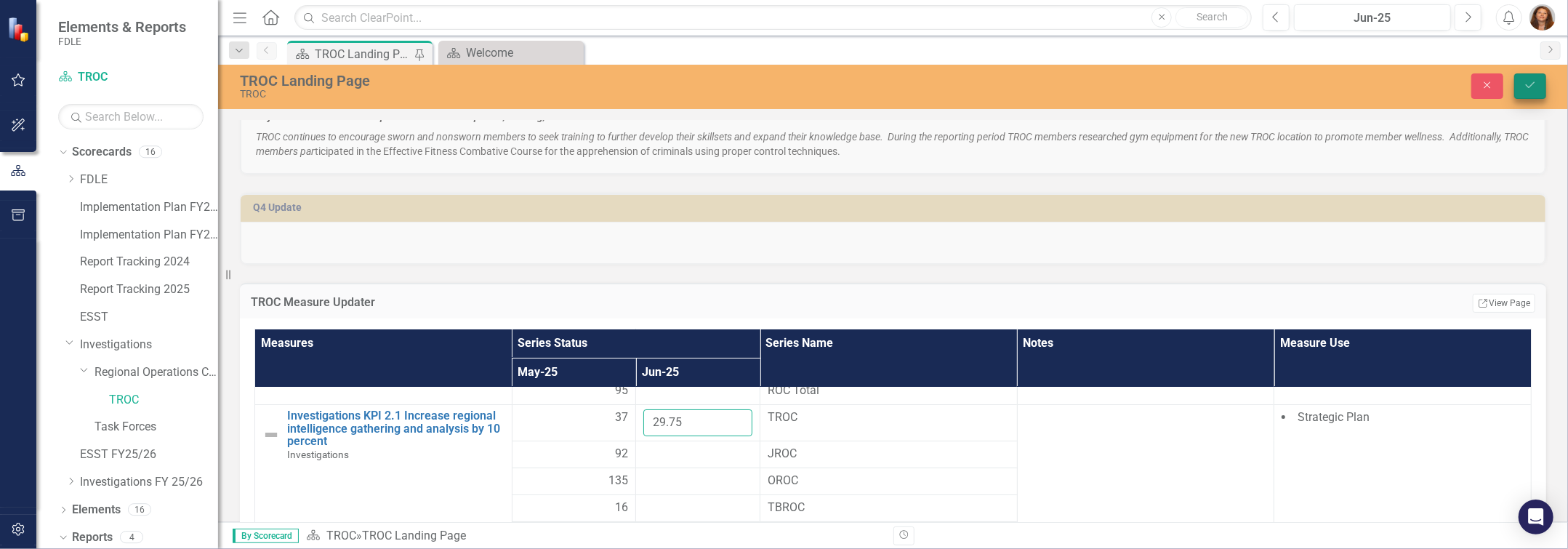 type on "29.75" 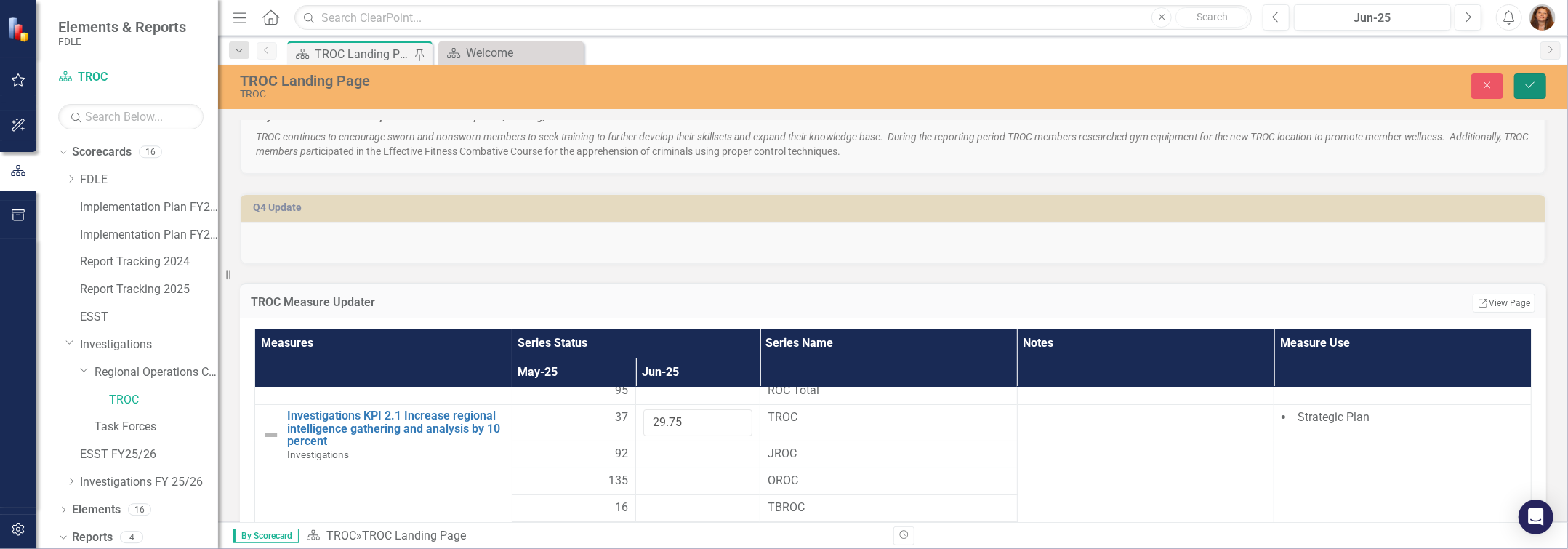 click 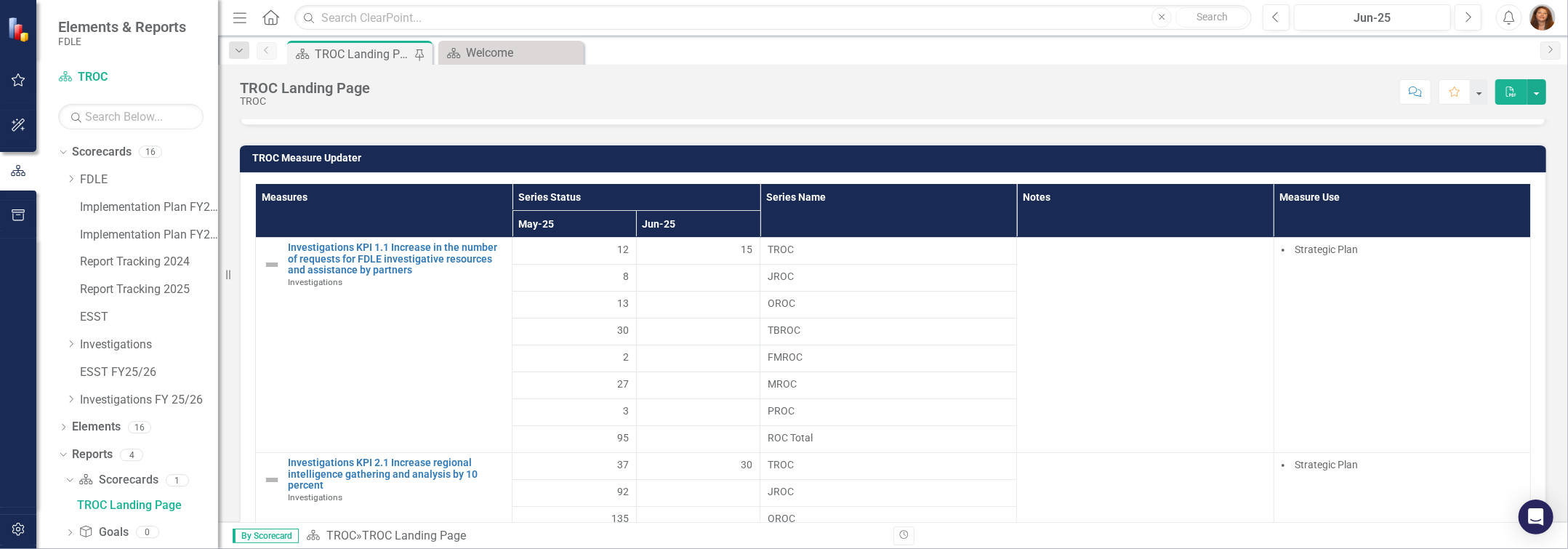 scroll, scrollTop: 4495, scrollLeft: 0, axis: vertical 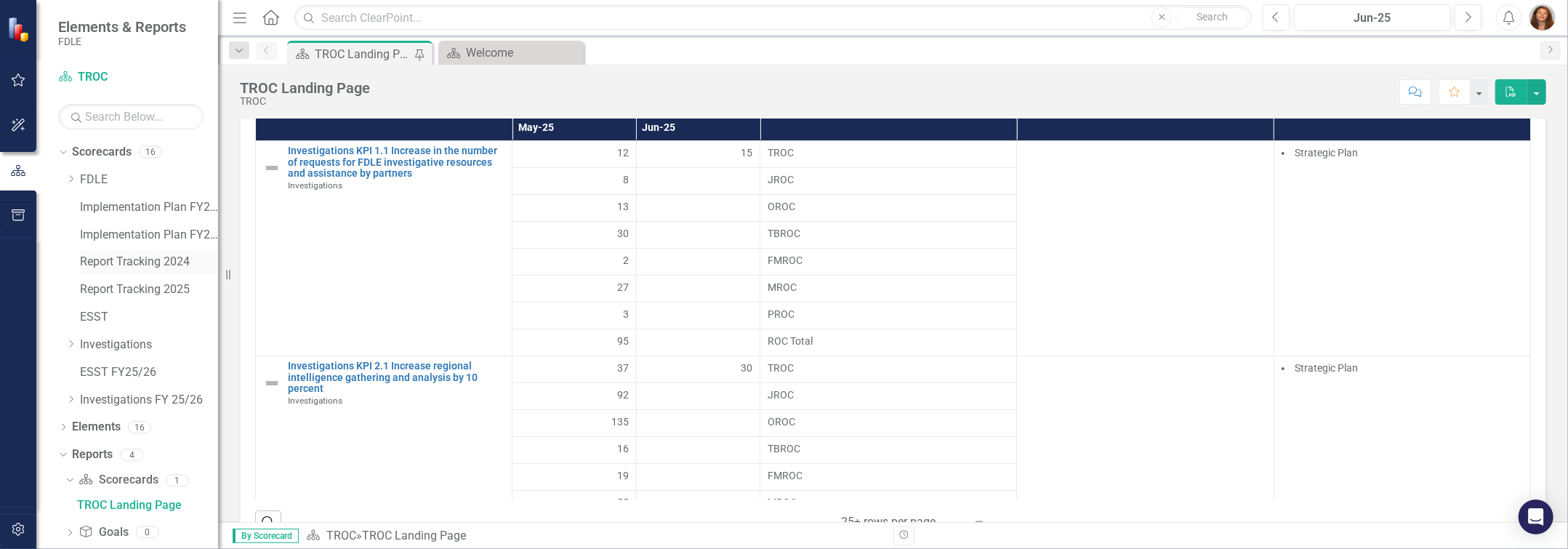 click on "Report Tracking 2024" at bounding box center (149, 262) 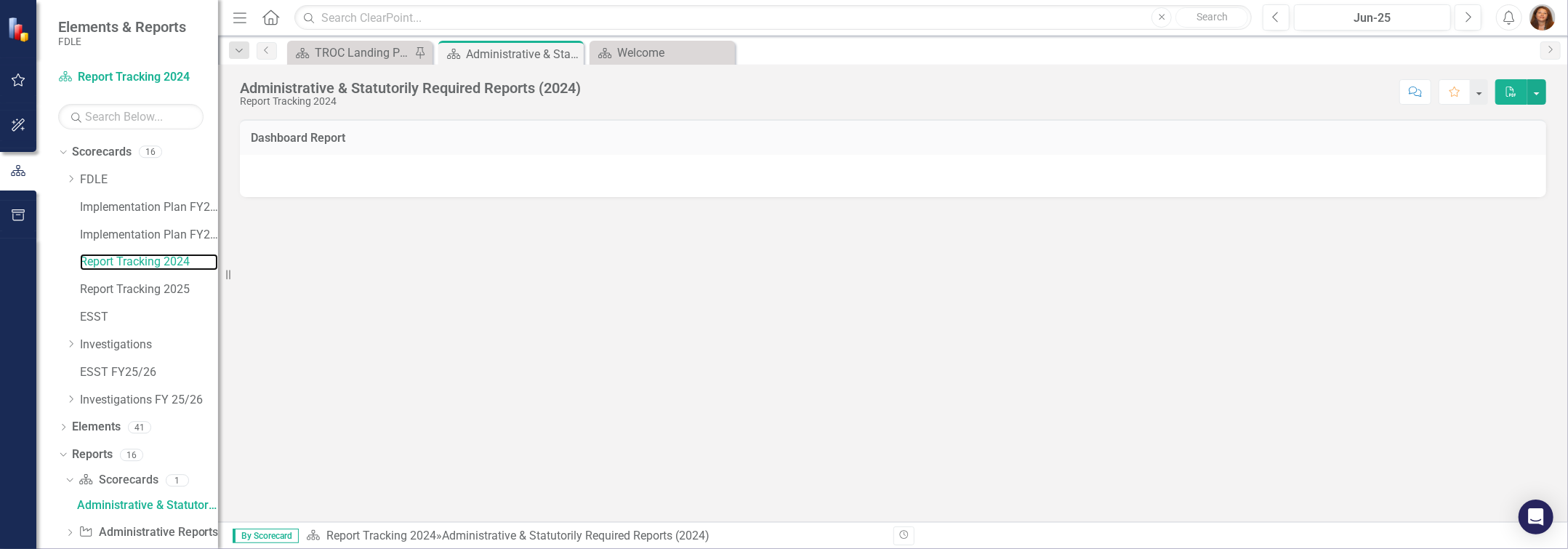 scroll, scrollTop: 0, scrollLeft: 0, axis: both 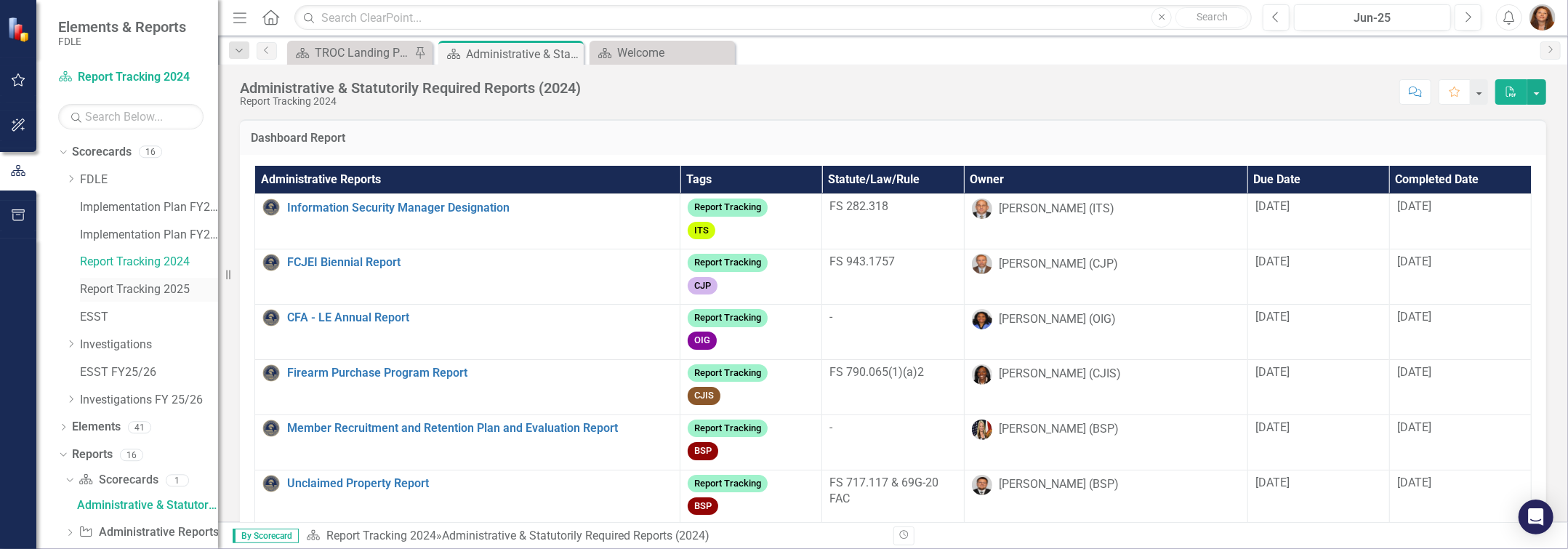 click on "Report Tracking 2025" at bounding box center (149, 289) 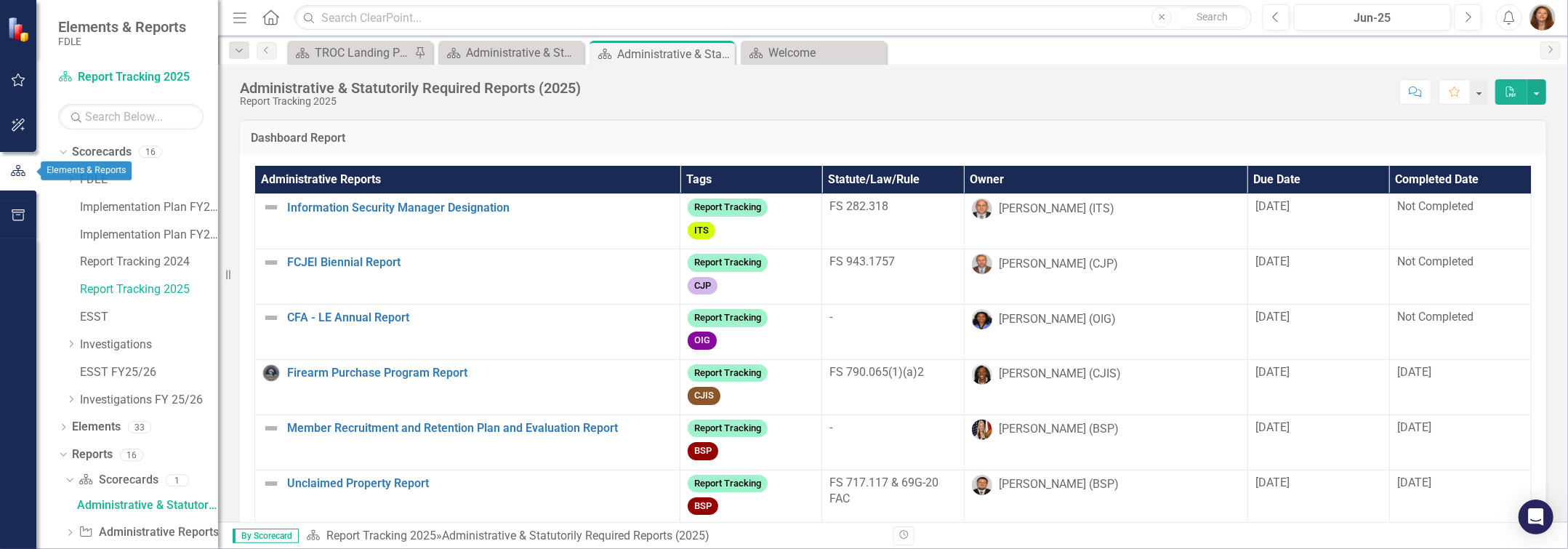 click 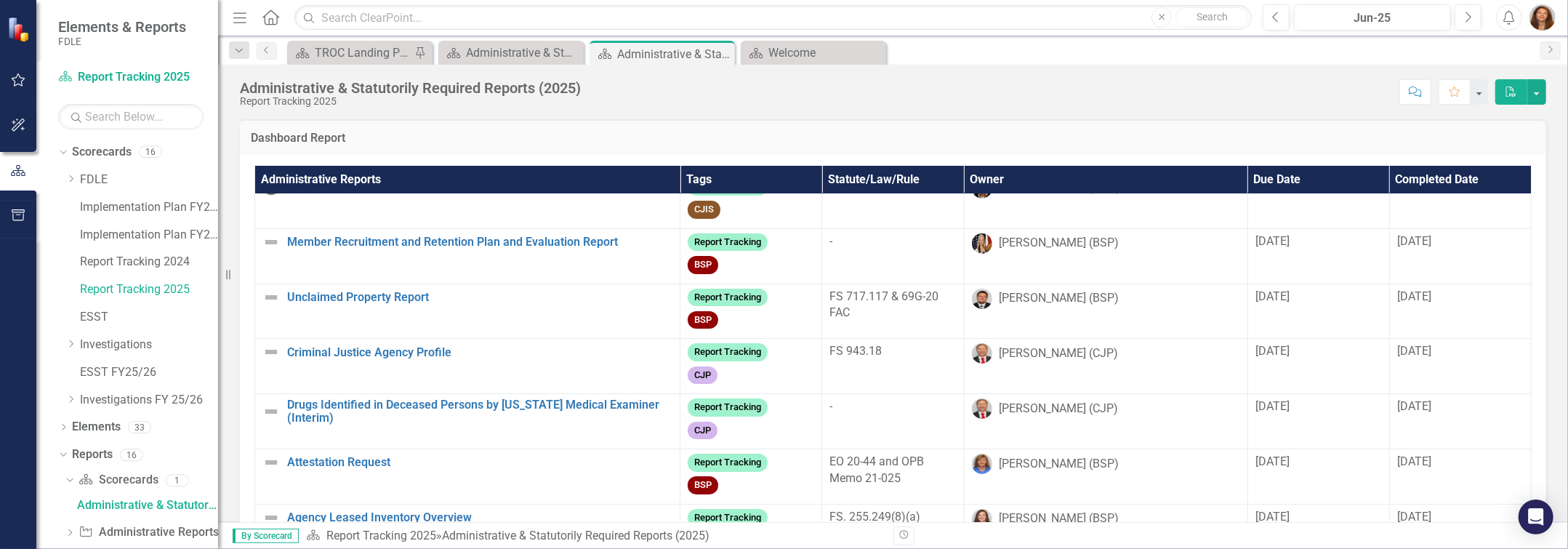 scroll, scrollTop: 198, scrollLeft: 0, axis: vertical 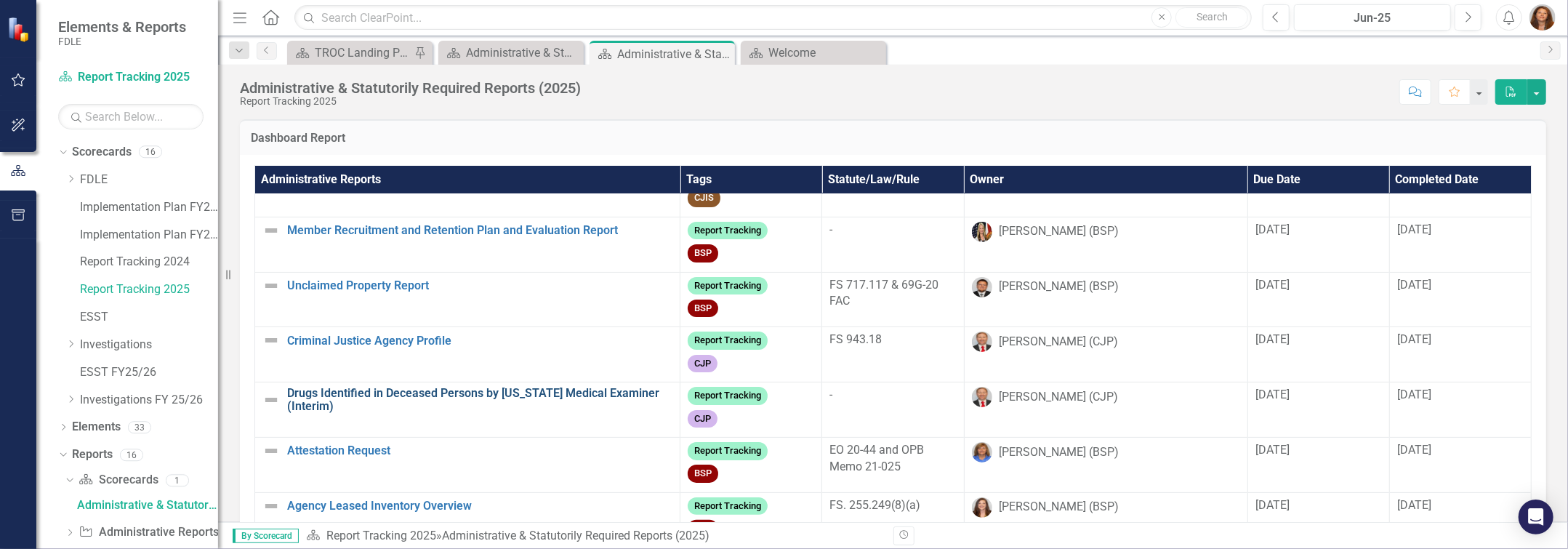 click on "Drugs Identified in Deceased Persons by [US_STATE] Medical Examiner (Interim)" at bounding box center (480, 399) 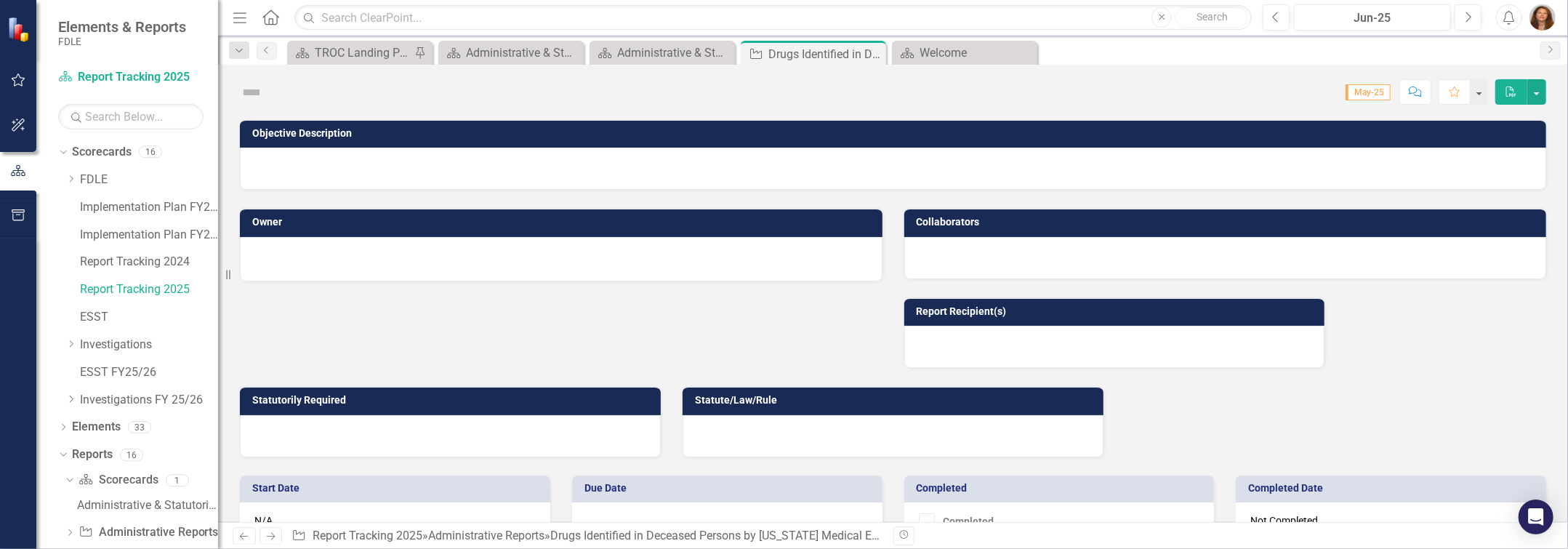 checkbox on "true" 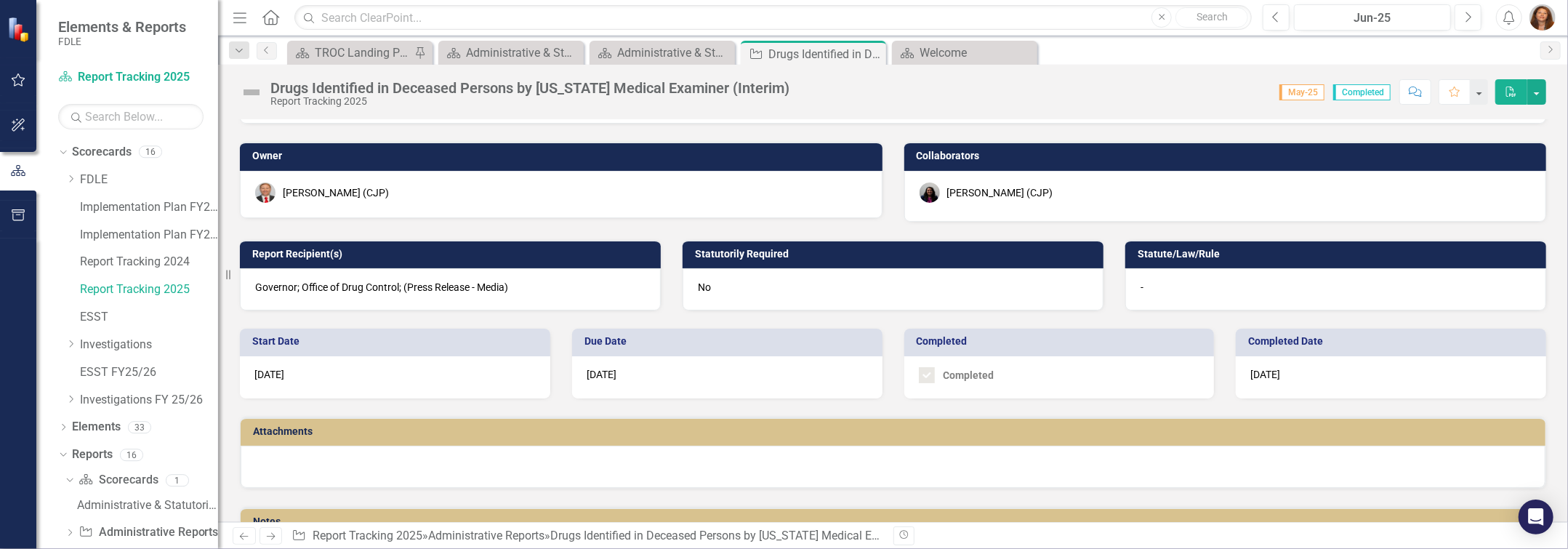 scroll, scrollTop: 0, scrollLeft: 0, axis: both 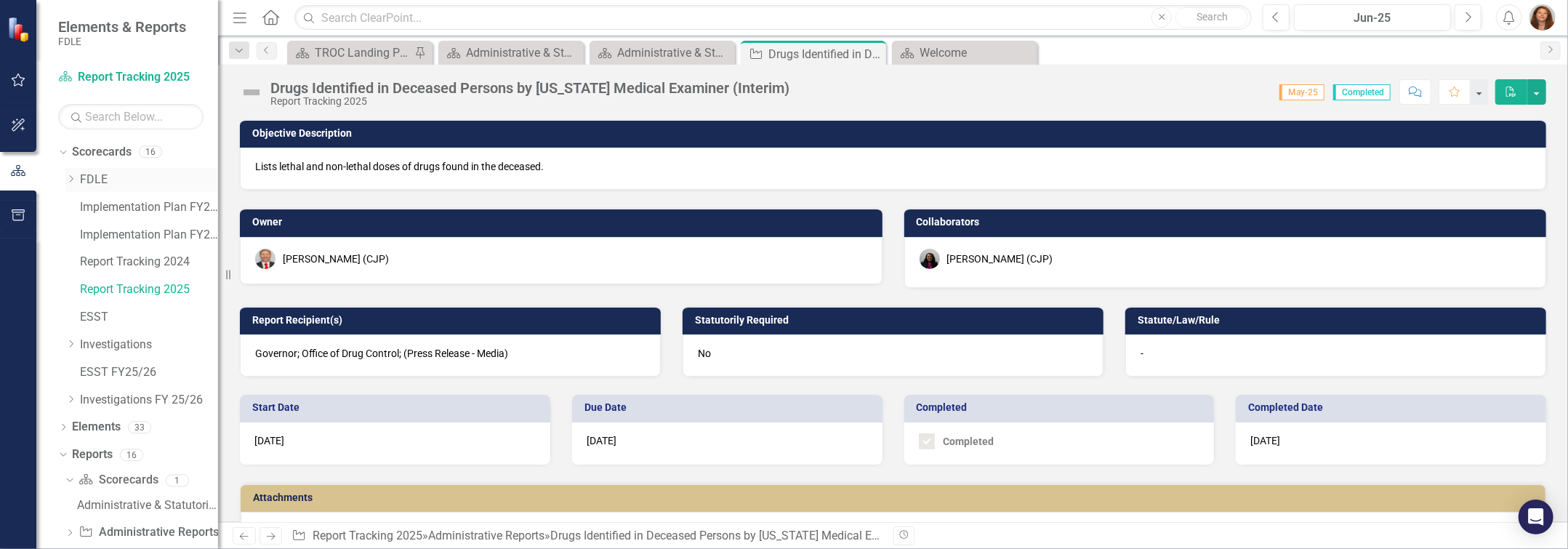 click on "FDLE" at bounding box center [149, 180] 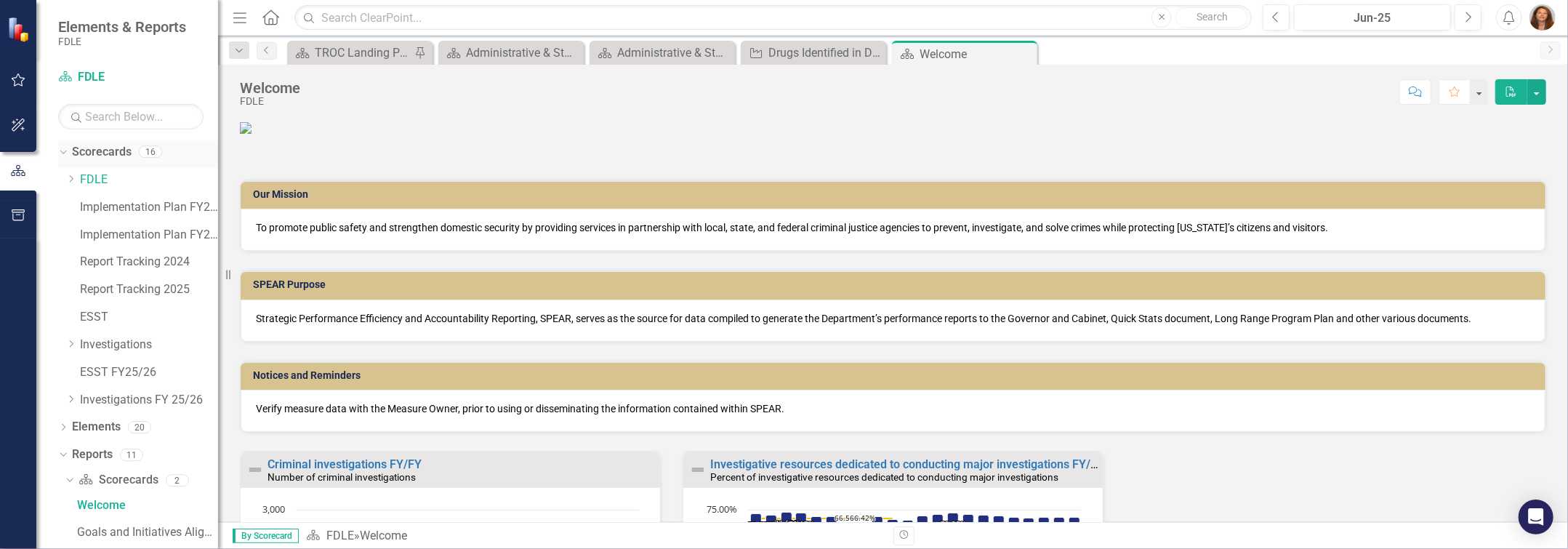 click on "Dropdown" 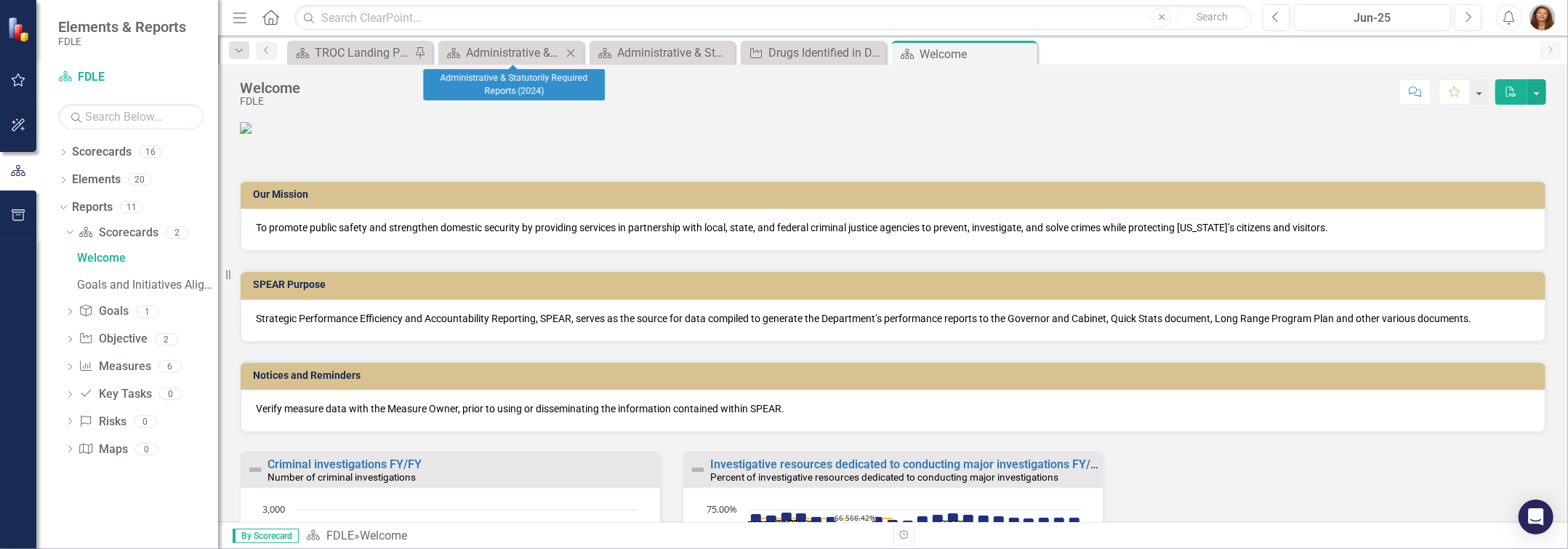 click 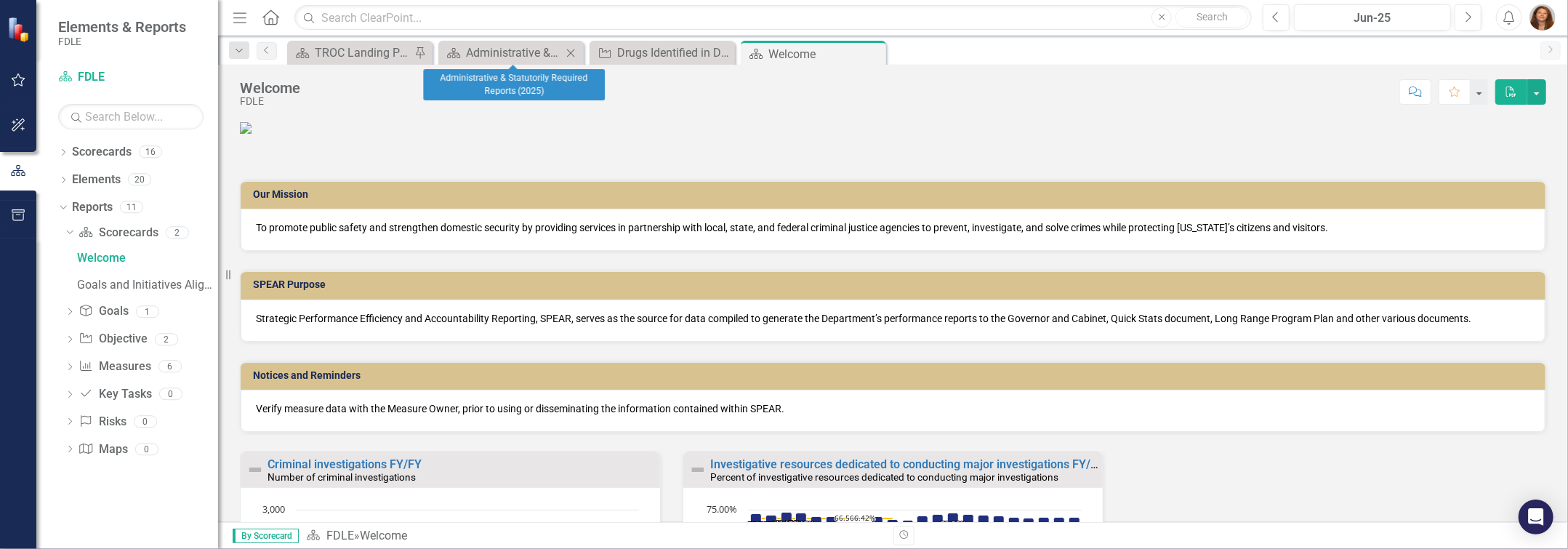 click 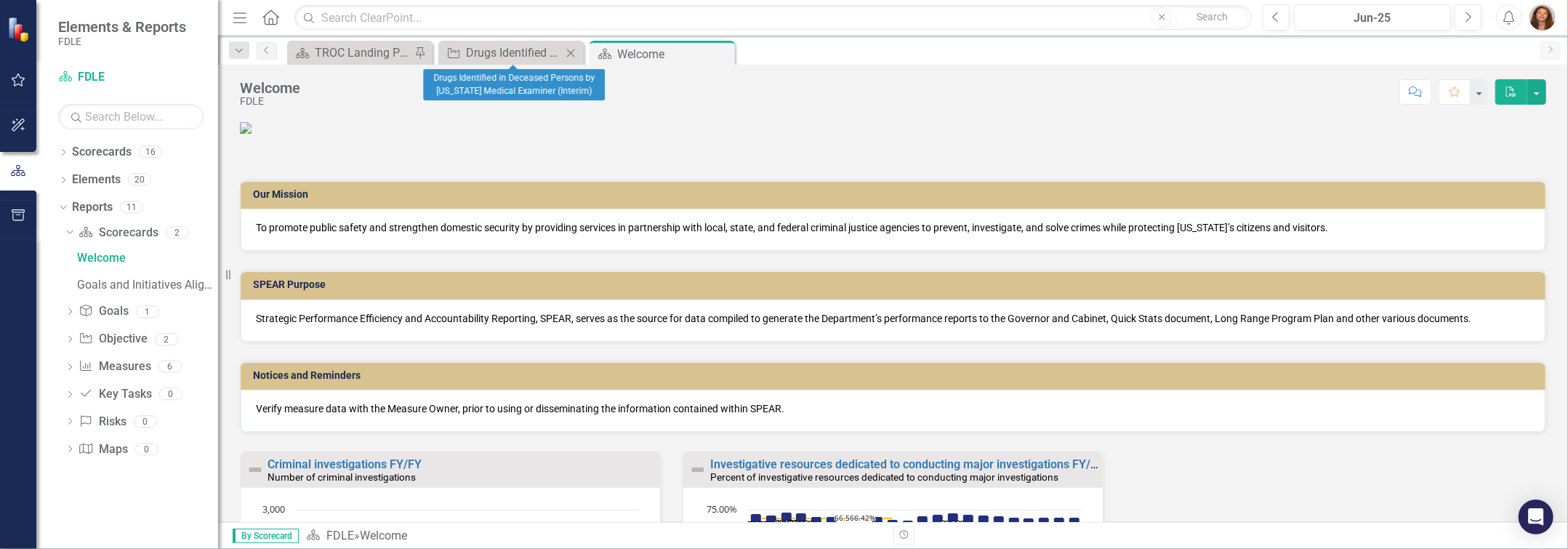 click 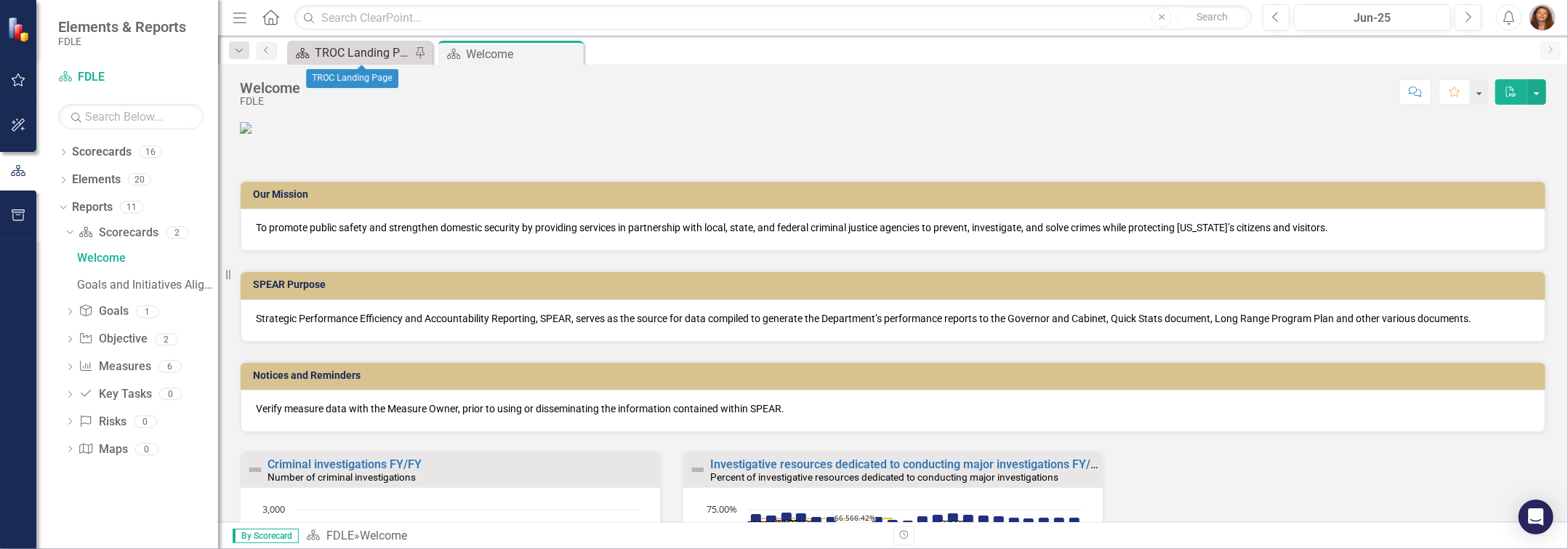 click on "TROC Landing Page" at bounding box center [363, 52] 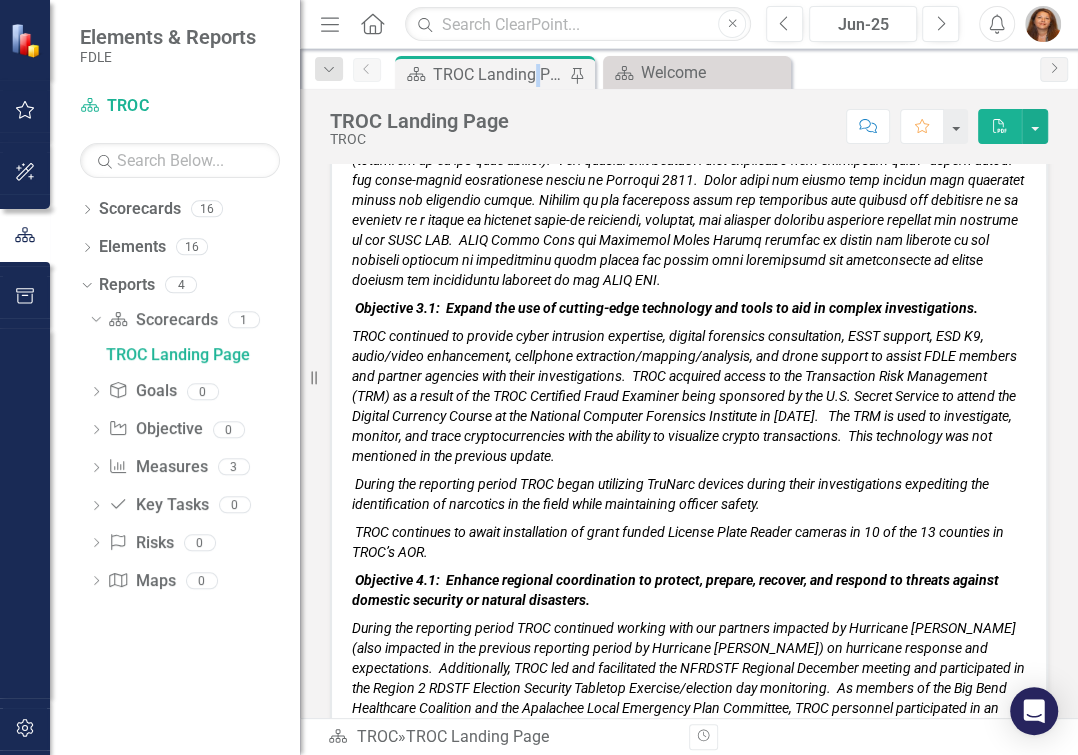 scroll, scrollTop: 9188, scrollLeft: 0, axis: vertical 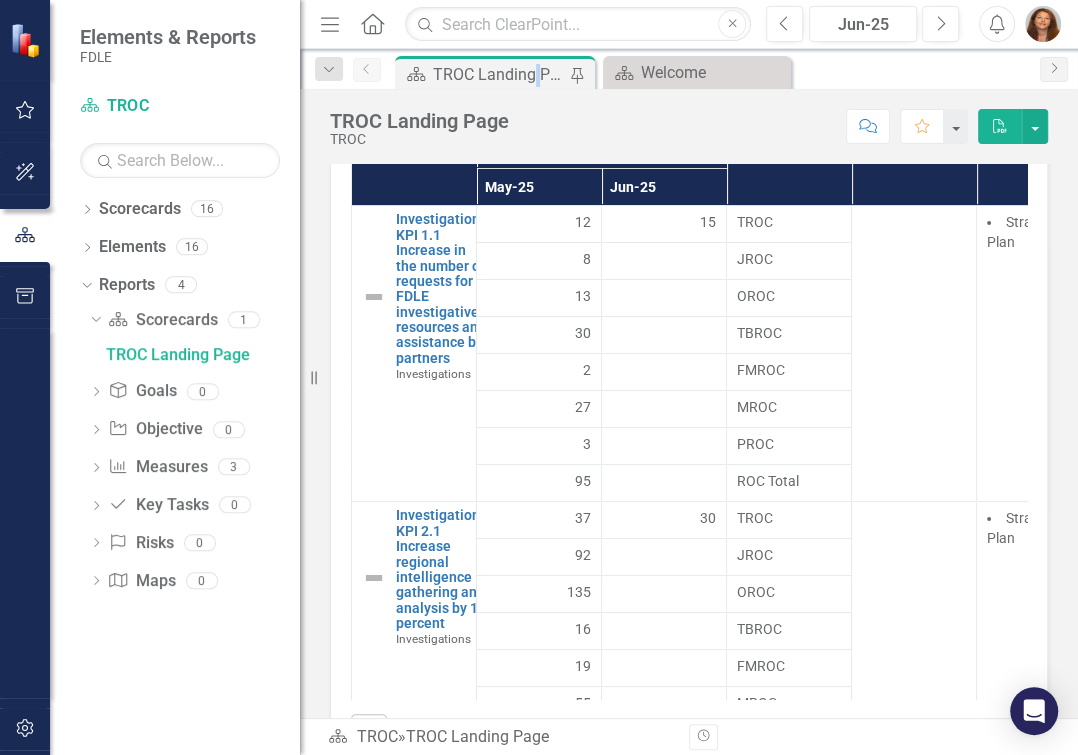 click on "Score: N/A Jun-25 Completed  Comment Favorite PDF" at bounding box center (783, 126) 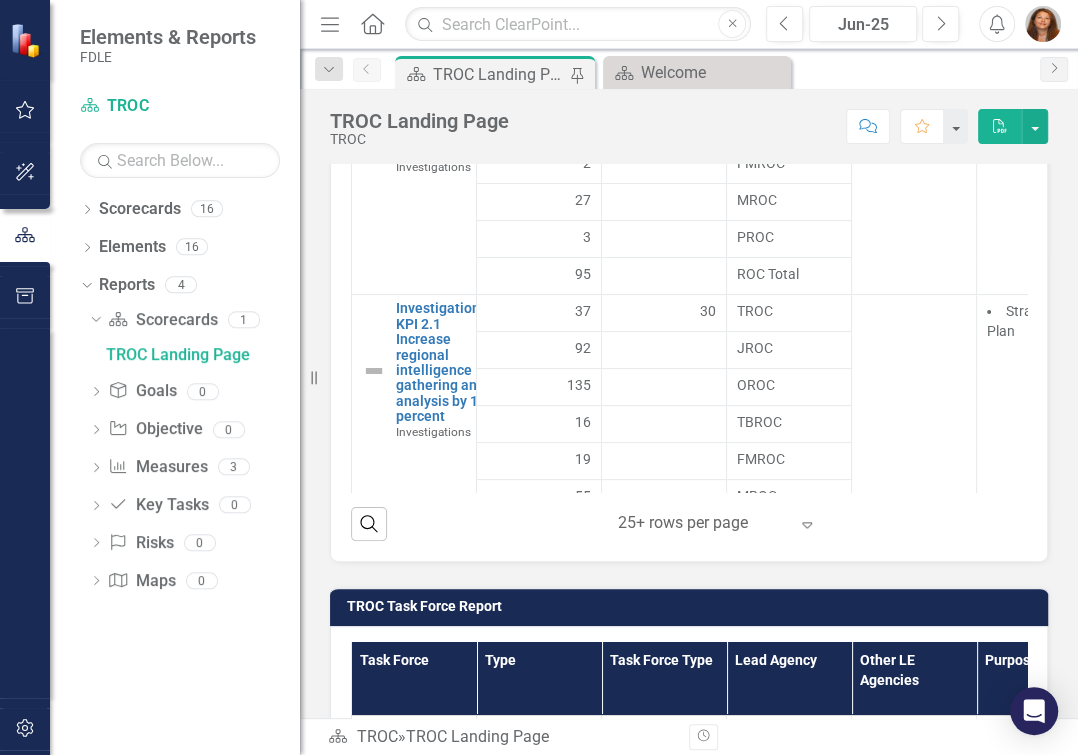scroll, scrollTop: 9551, scrollLeft: 0, axis: vertical 